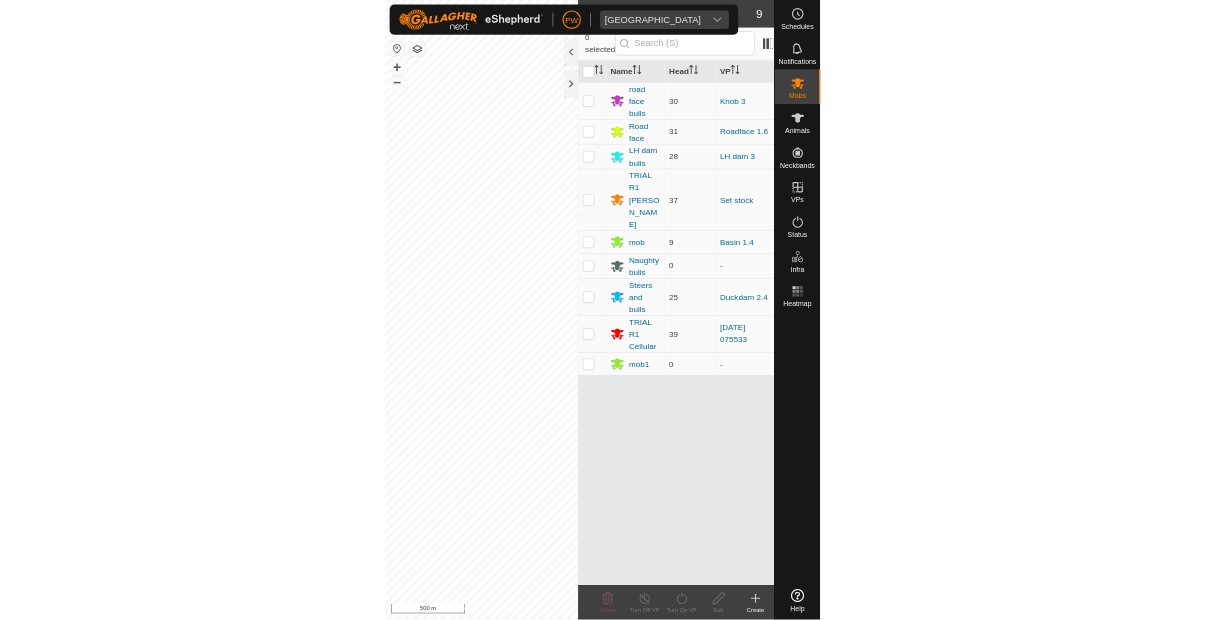 scroll, scrollTop: 0, scrollLeft: 0, axis: both 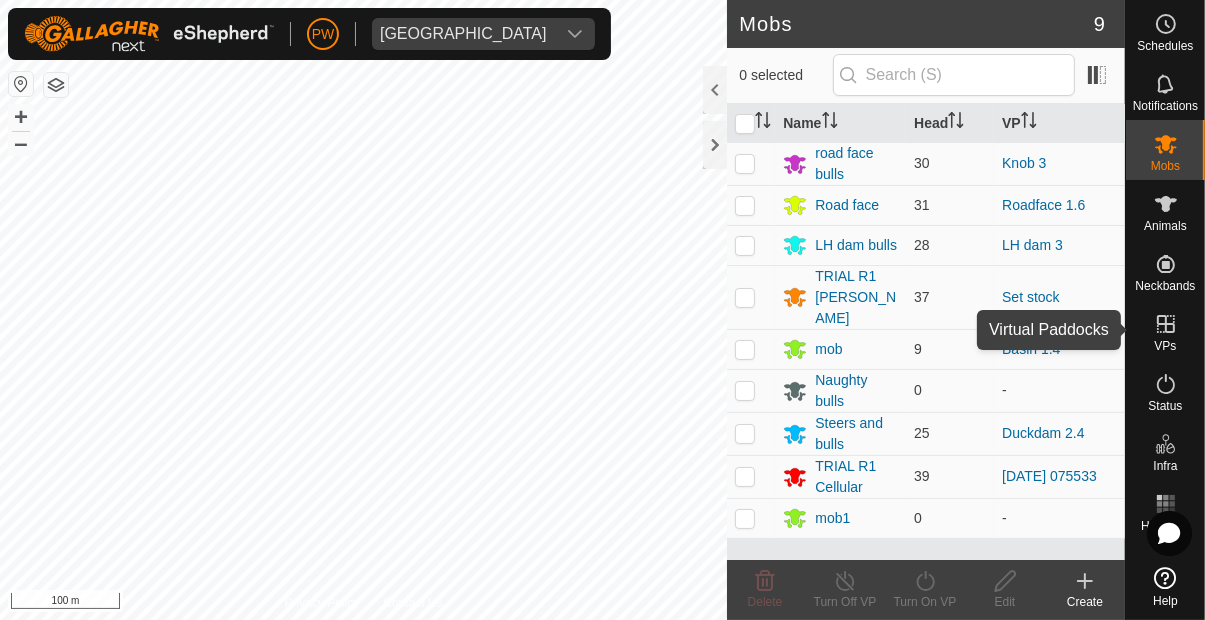 click 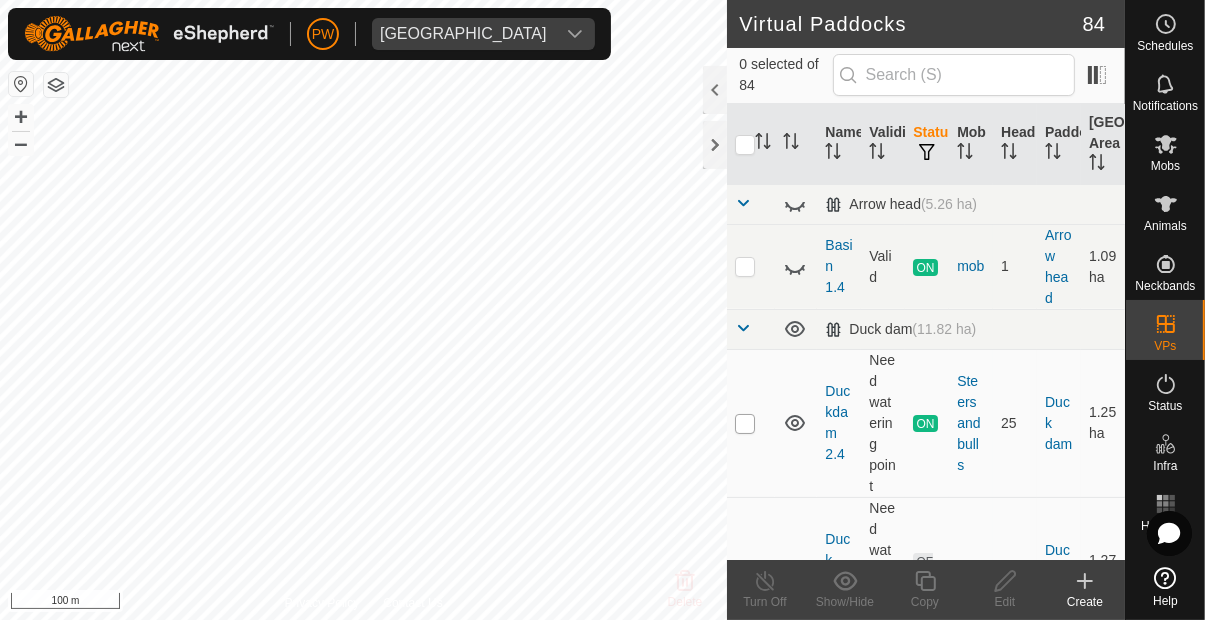 click at bounding box center [745, 424] 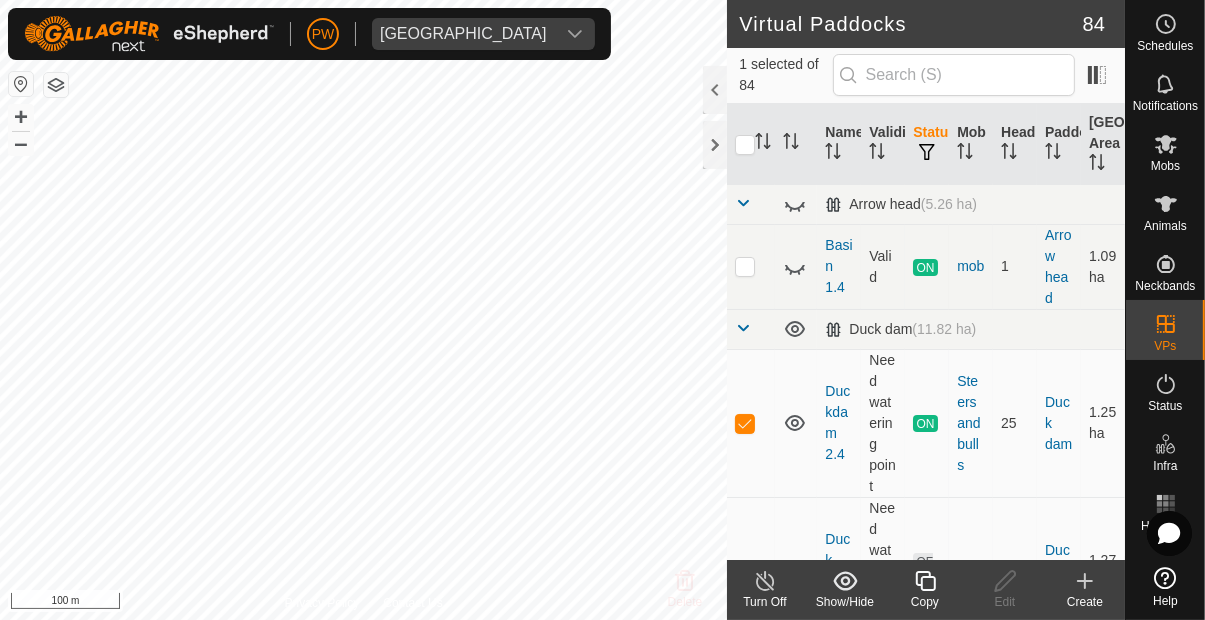 click on "Copy" 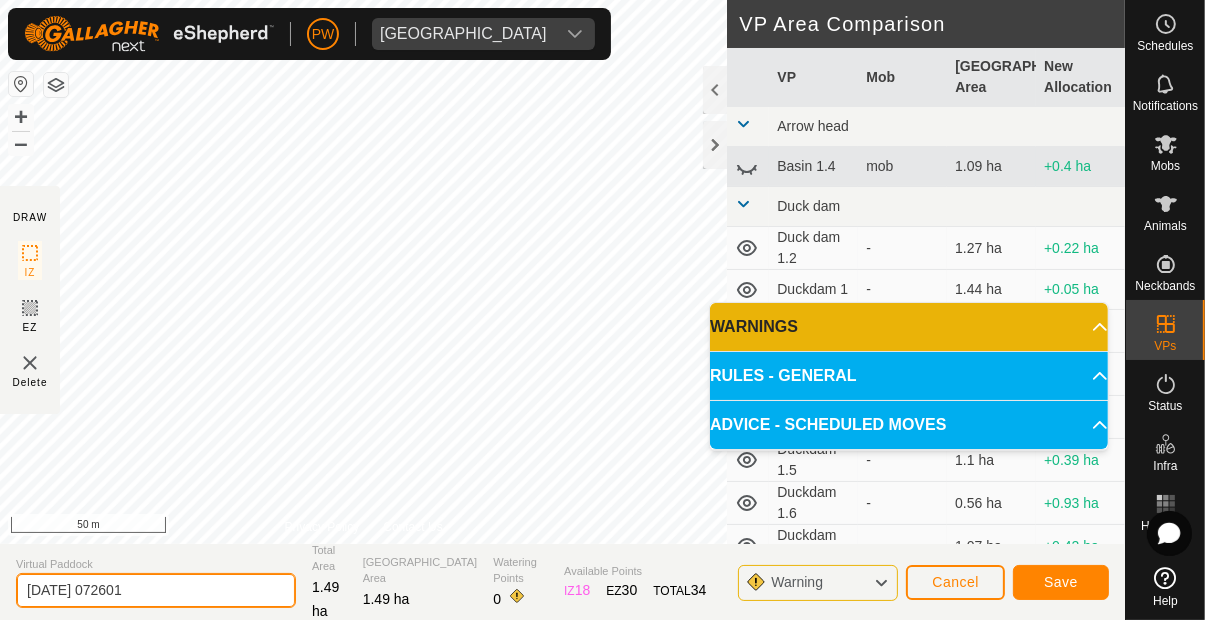 click on "[DATE] 072601" 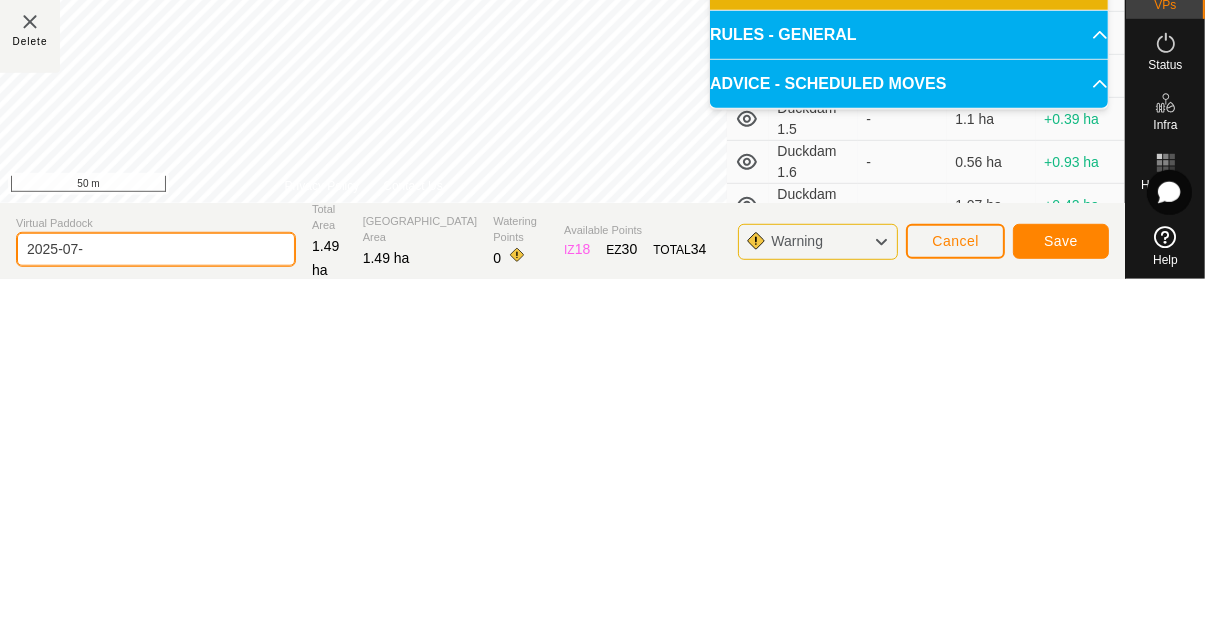 type on "2025-07" 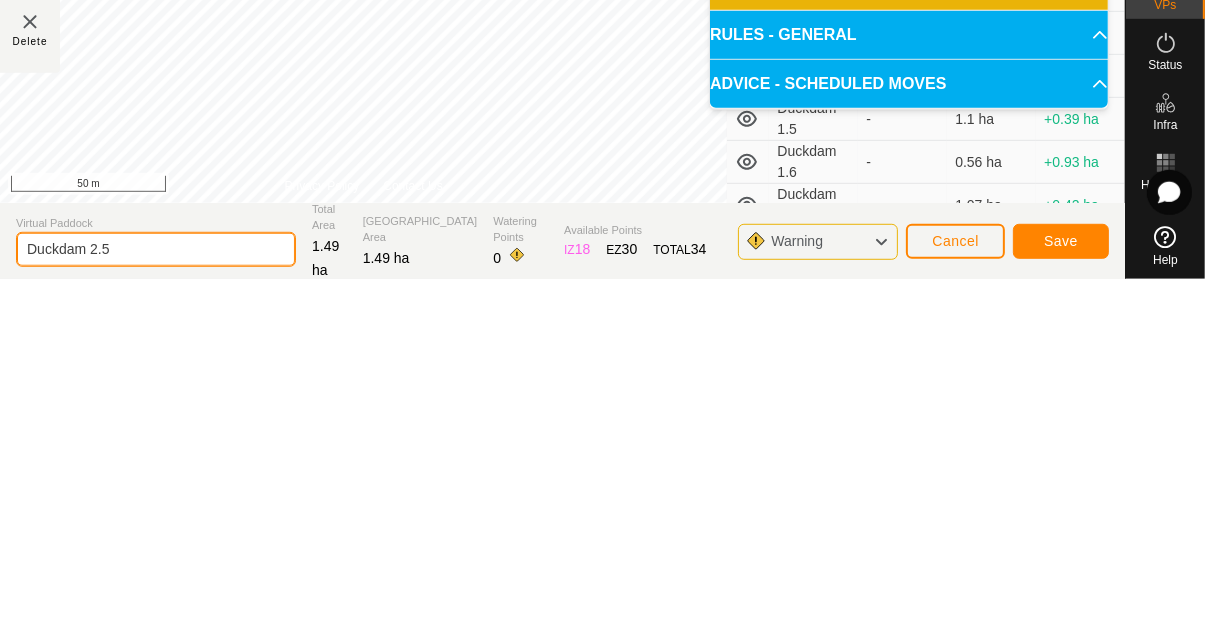 type on "Duckdam 2.5" 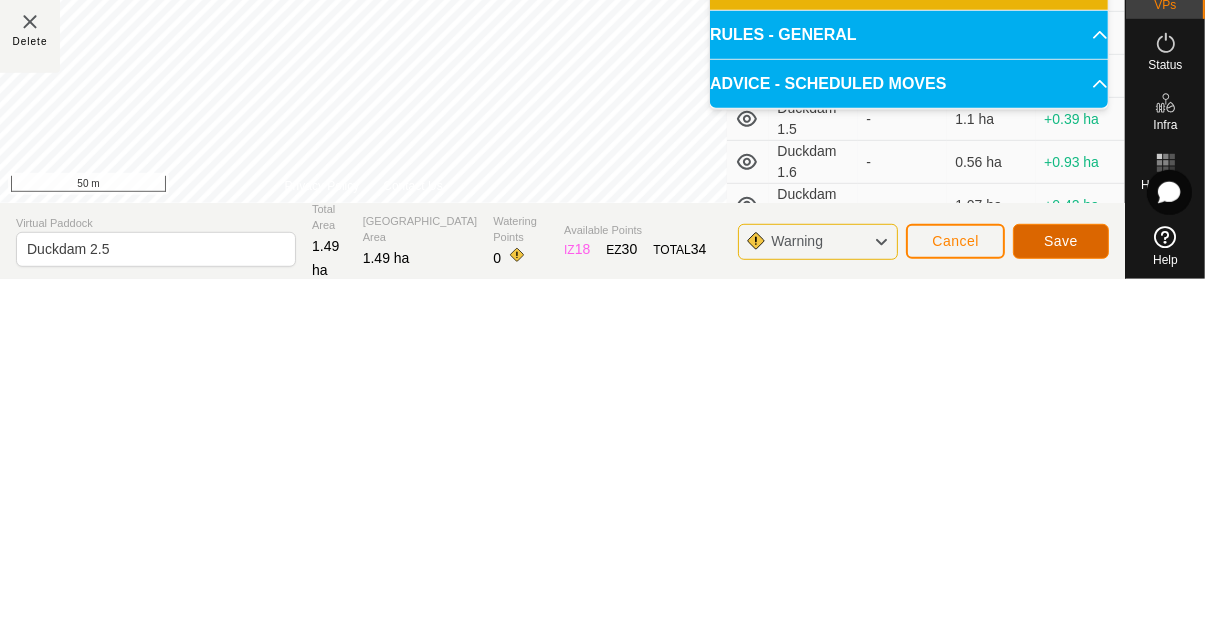 click on "Save" 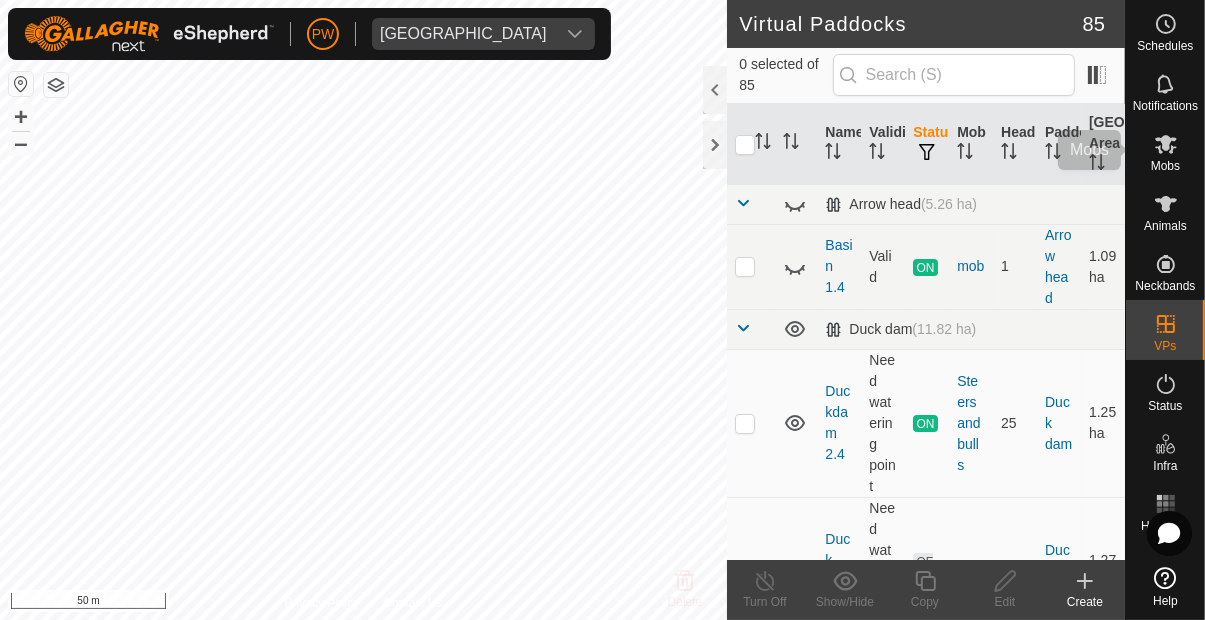 click at bounding box center [1166, 144] 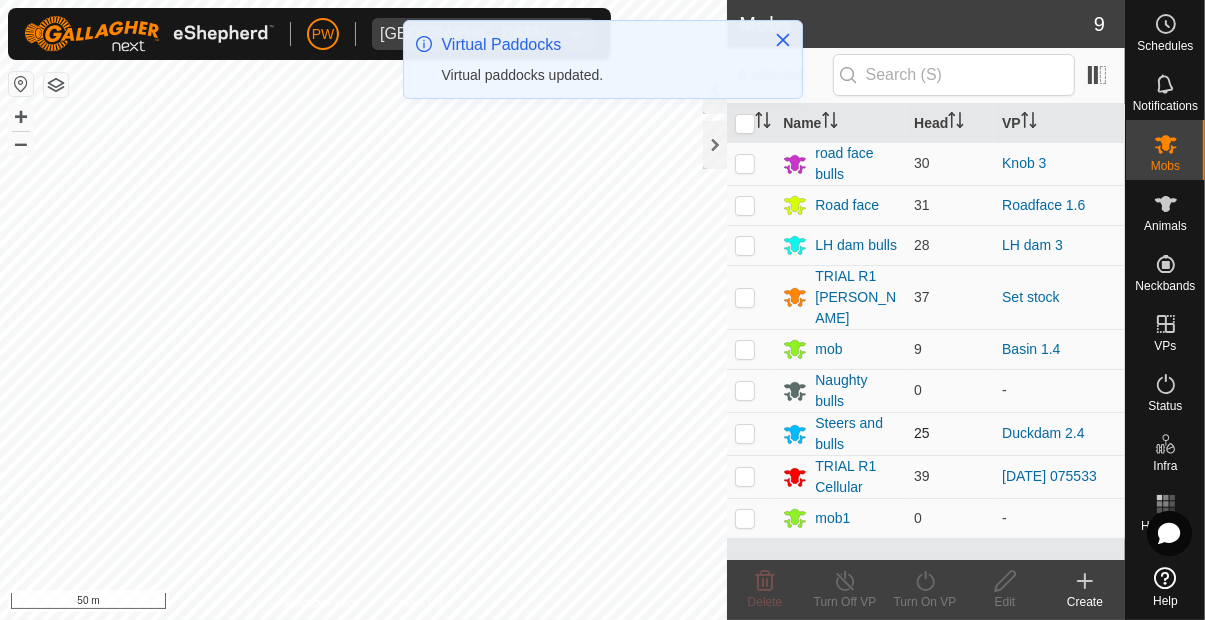 click at bounding box center [745, 433] 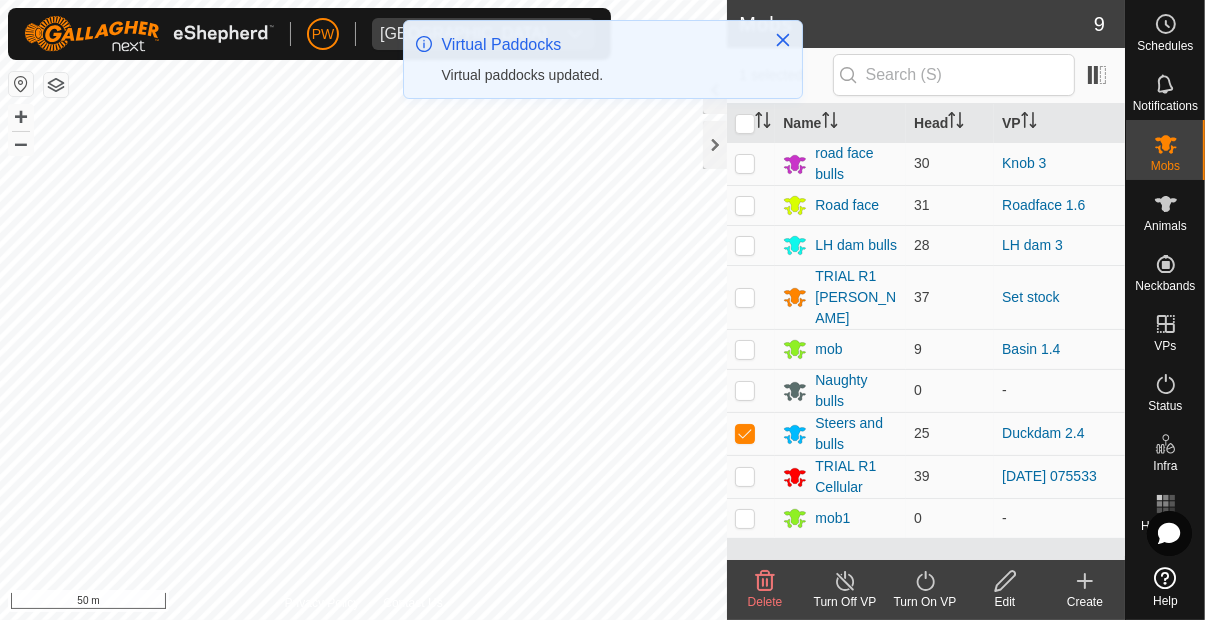 click 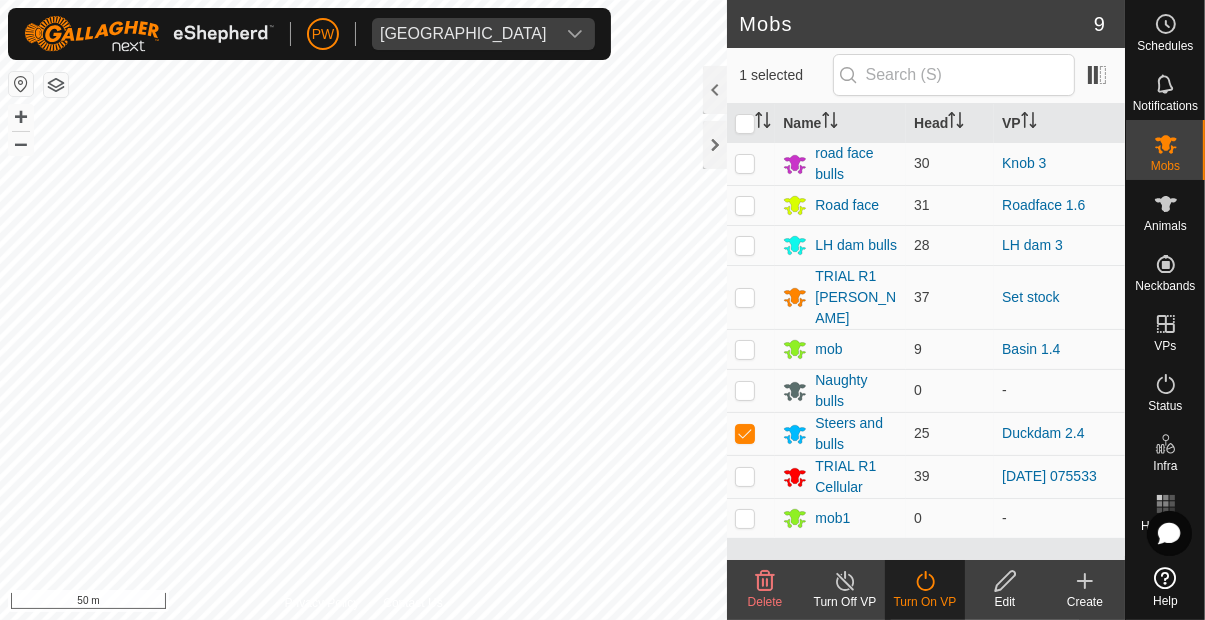 click on "Now" at bounding box center [985, 683] 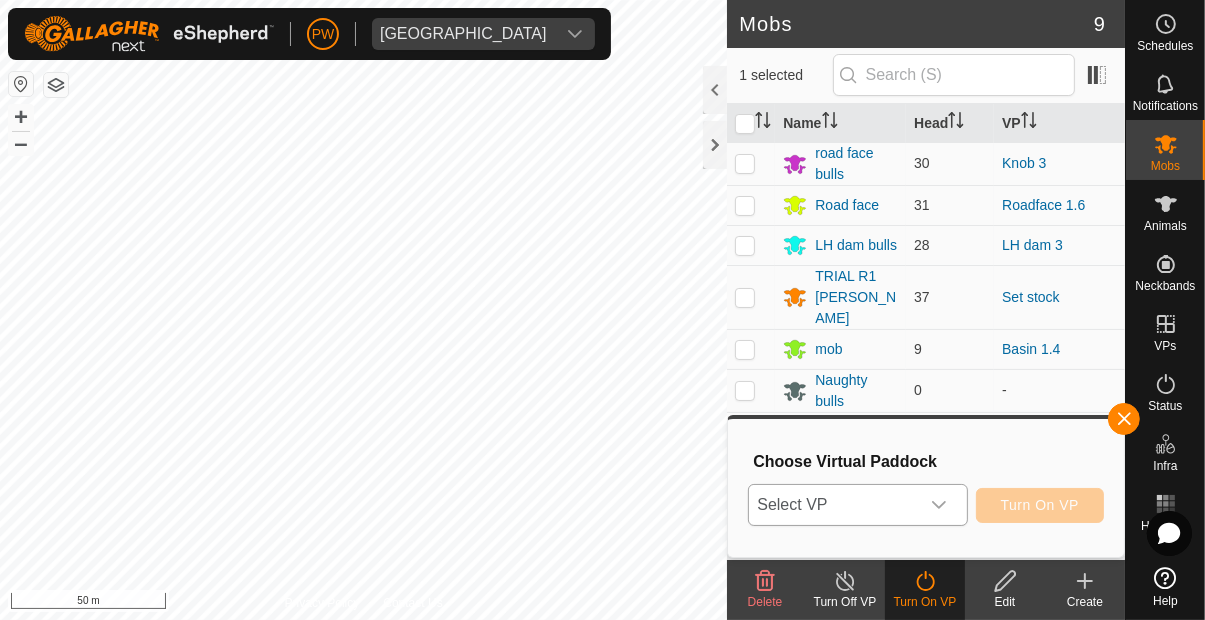 click 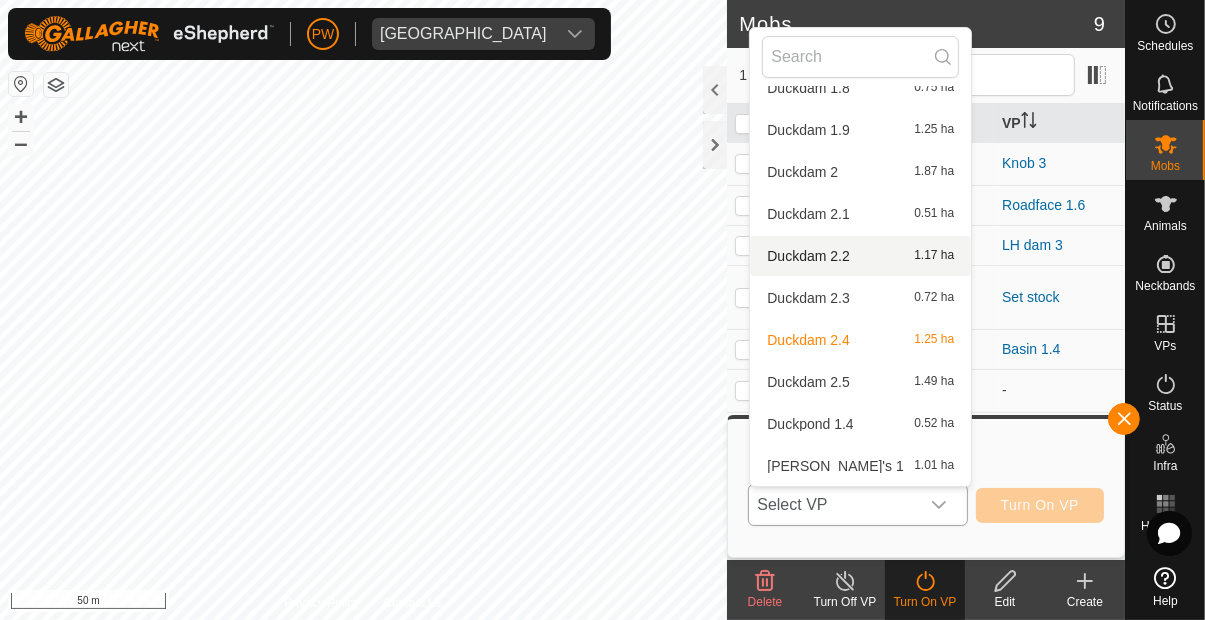 scroll, scrollTop: 489, scrollLeft: 0, axis: vertical 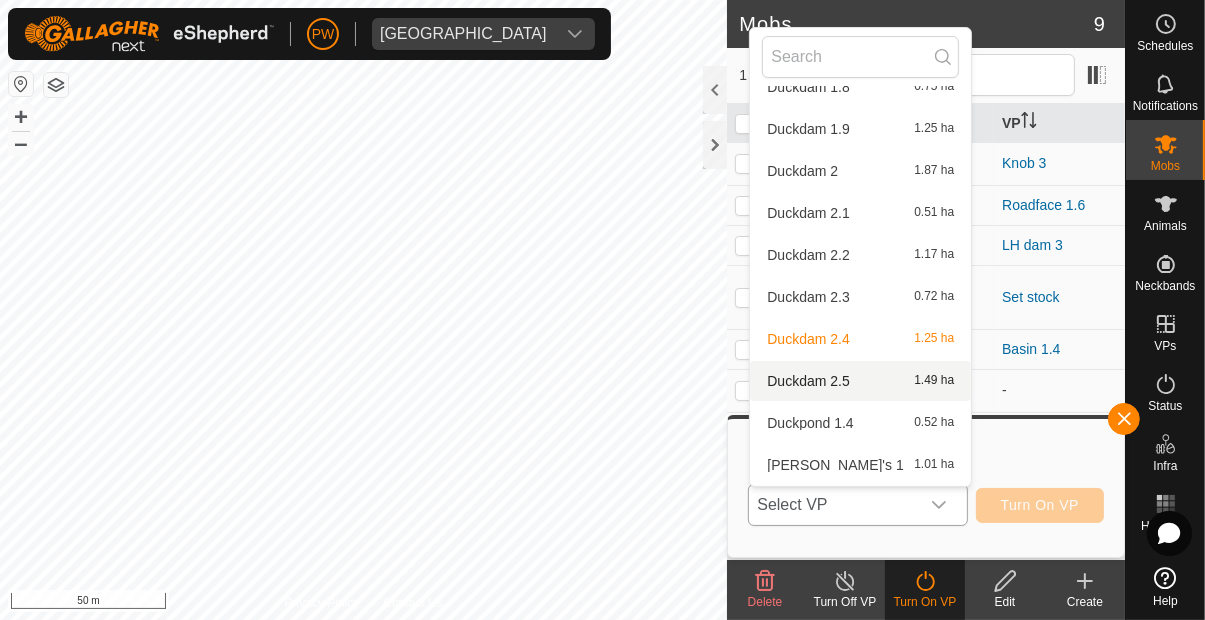 click on "Duckdam 2.5  1.49 ha" at bounding box center [860, 381] 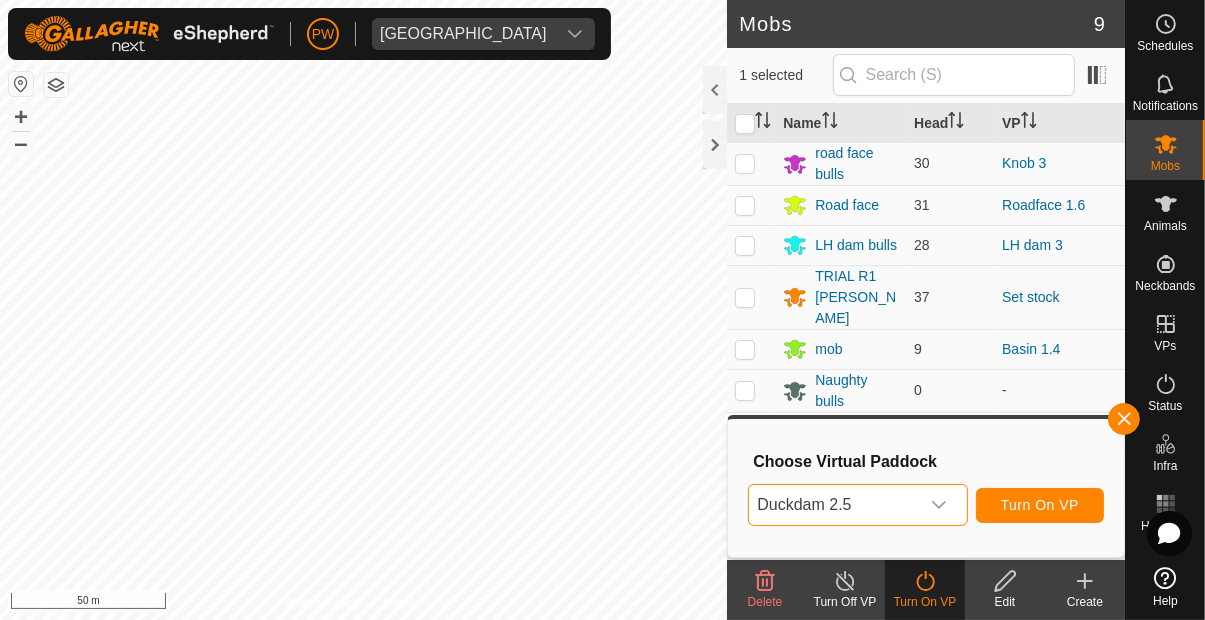 click on "Turn On VP" at bounding box center (1040, 505) 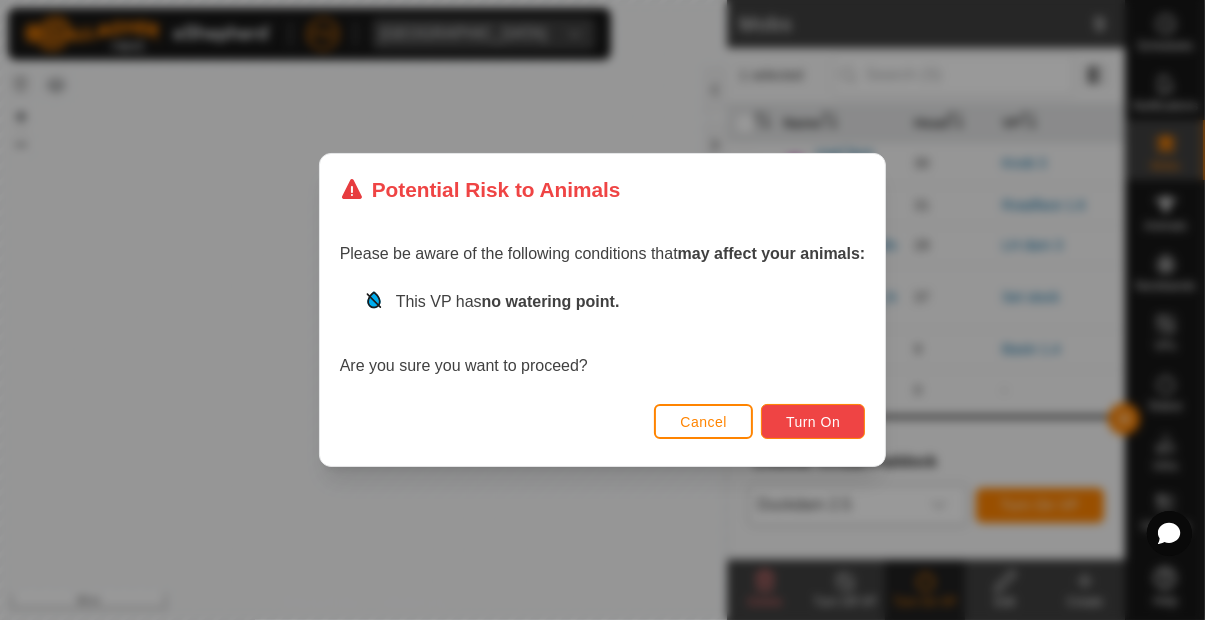 click on "Turn On" at bounding box center (813, 422) 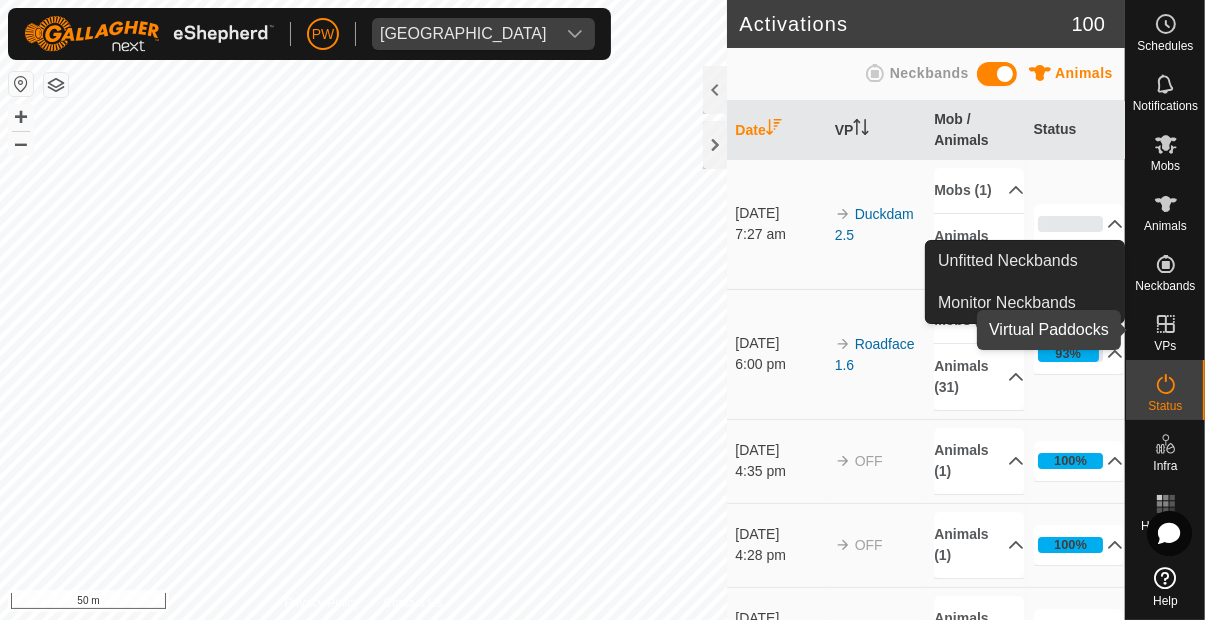 click 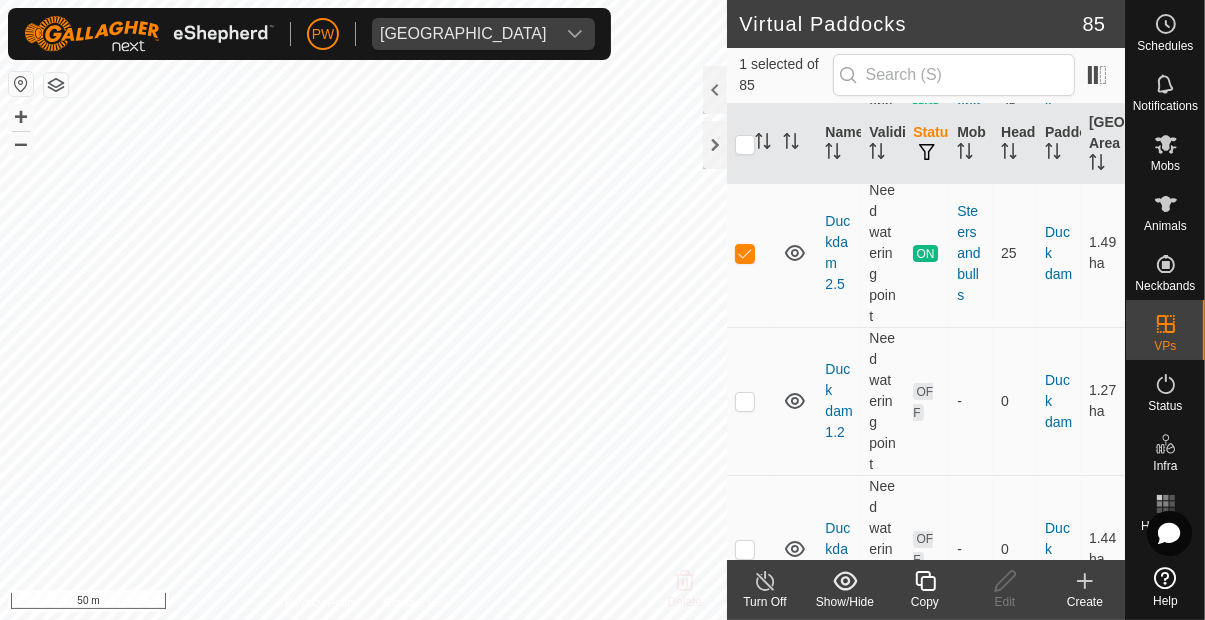 scroll, scrollTop: 322, scrollLeft: 0, axis: vertical 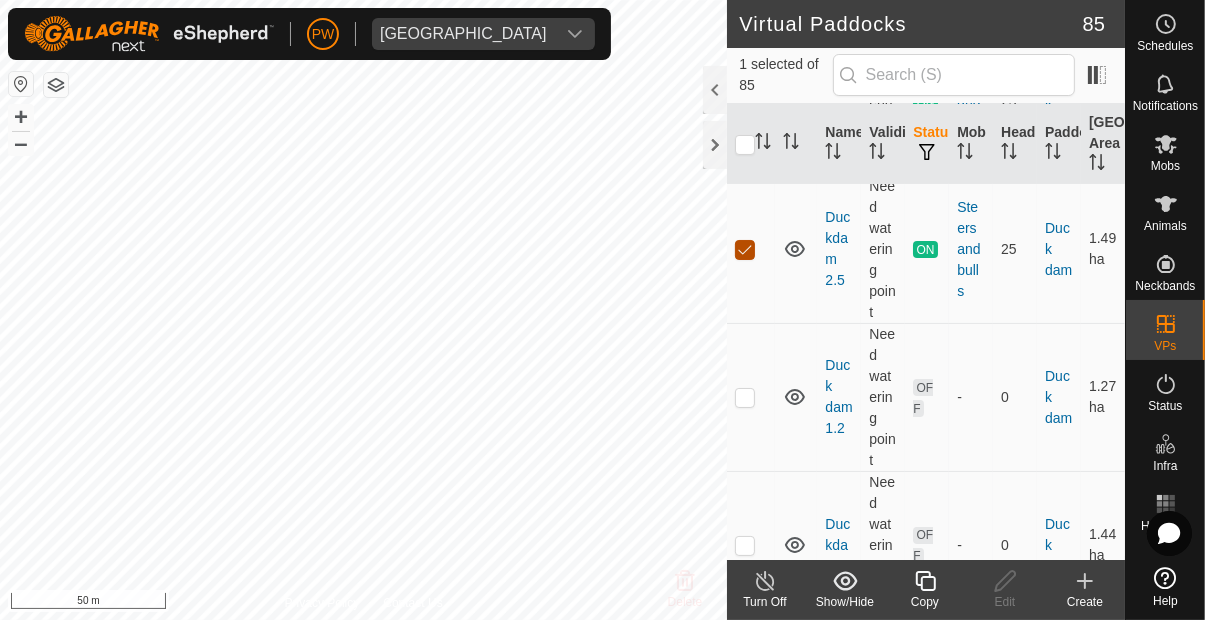click at bounding box center (745, 250) 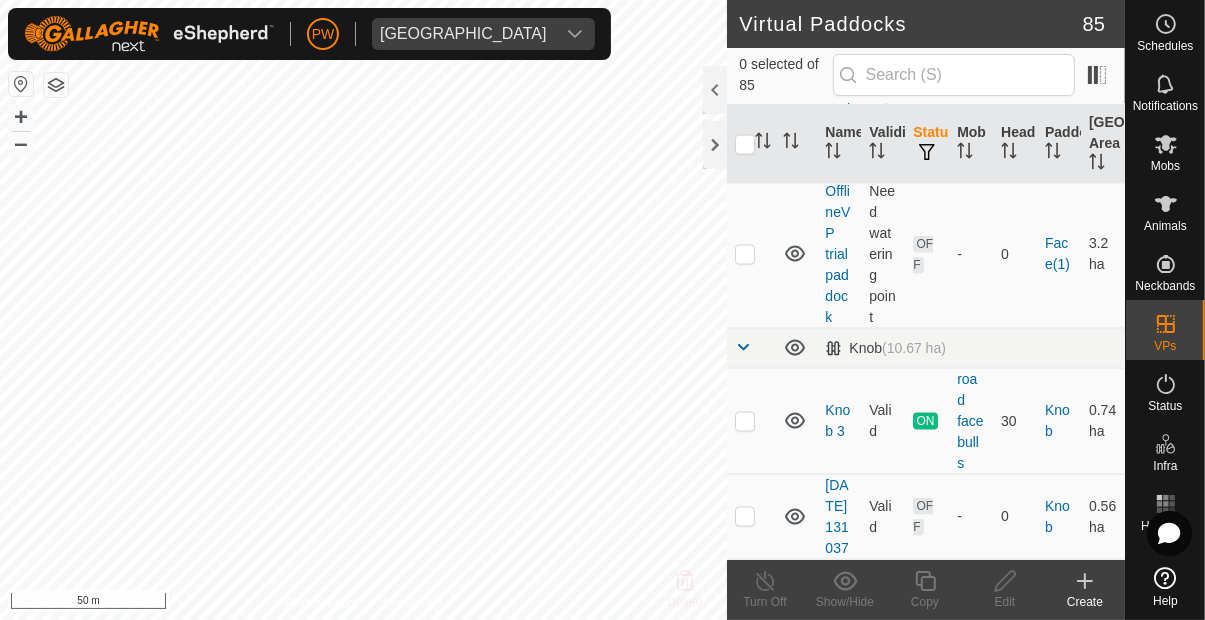 scroll, scrollTop: 2879, scrollLeft: 0, axis: vertical 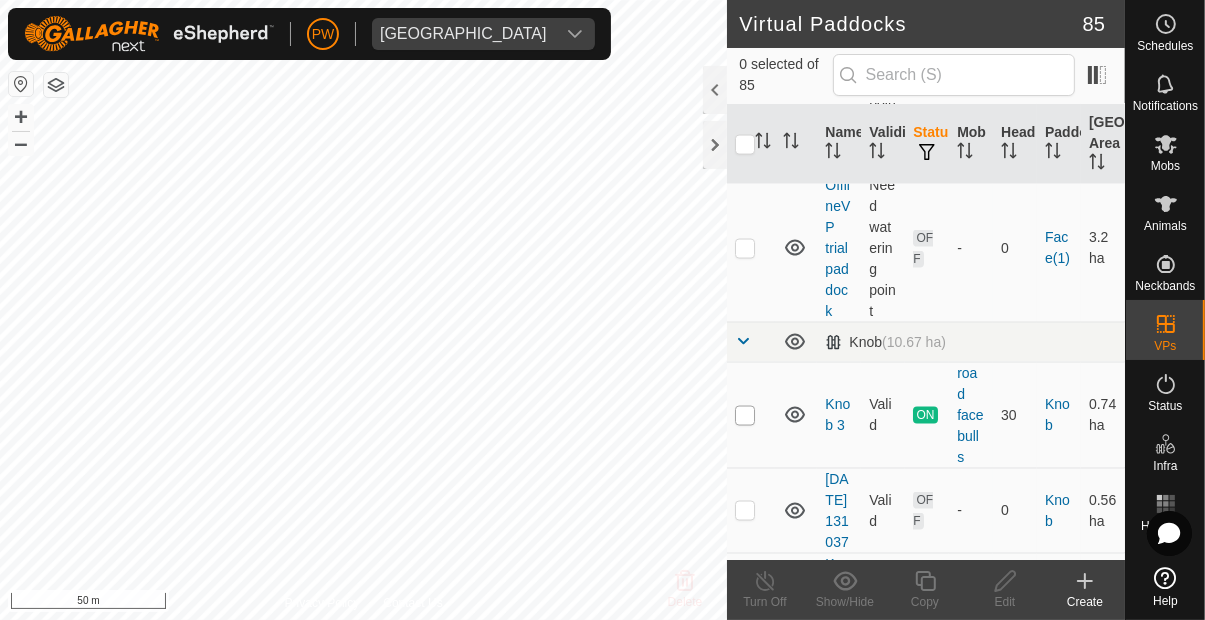 click at bounding box center (745, 416) 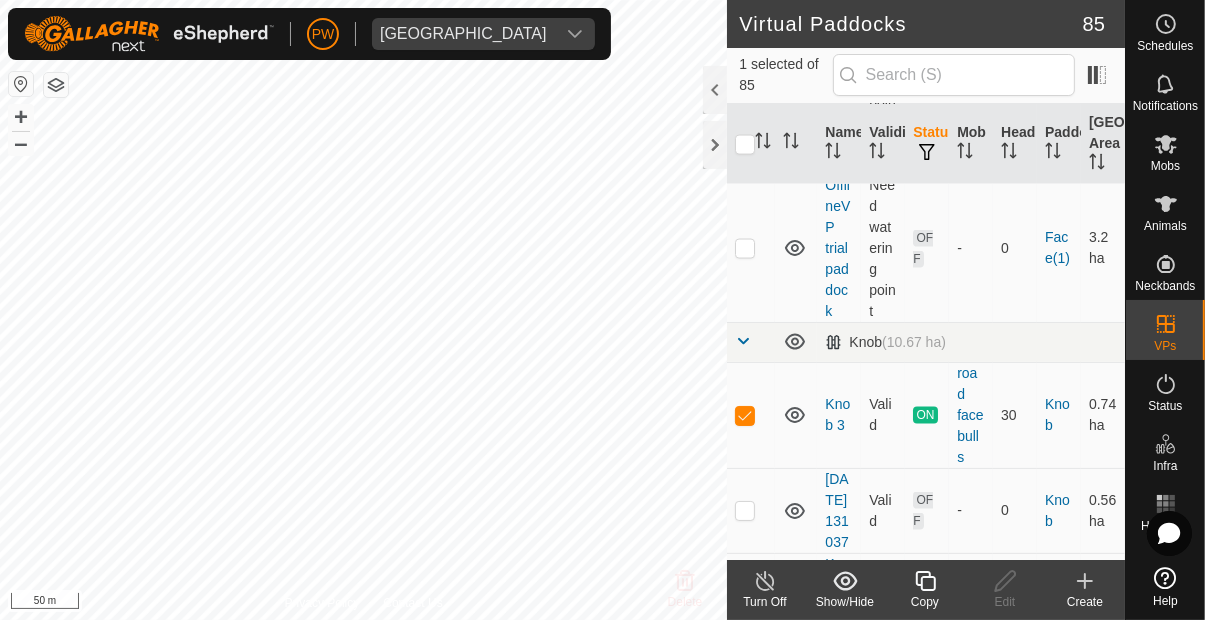 click on "Copy" 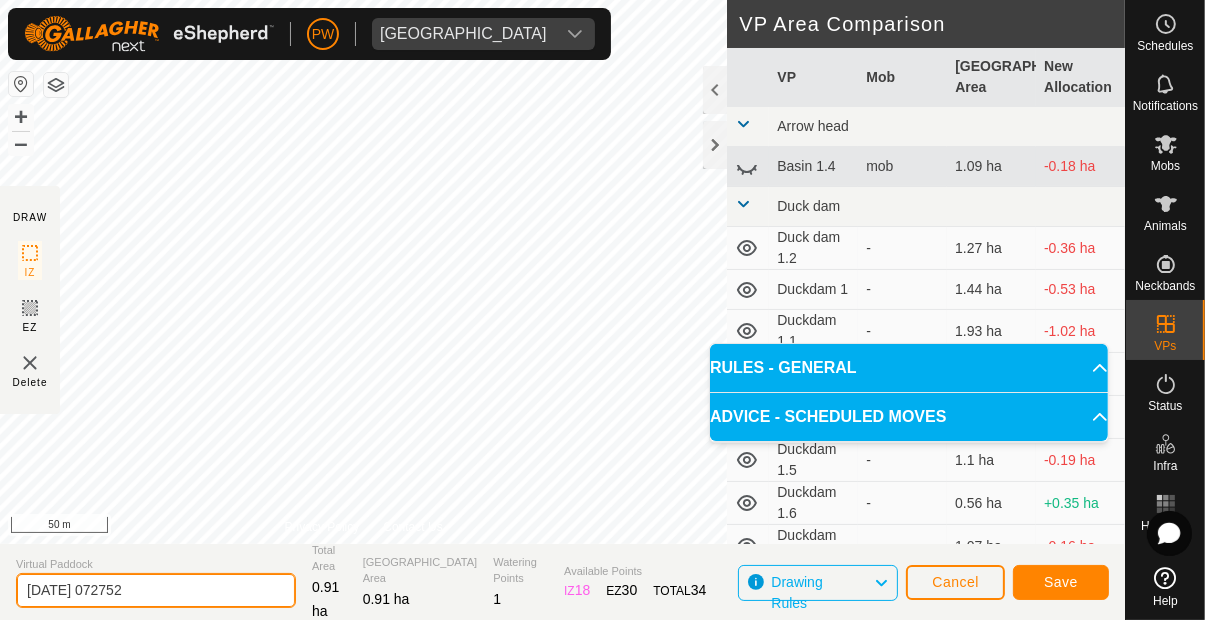 click on "[DATE] 072752" 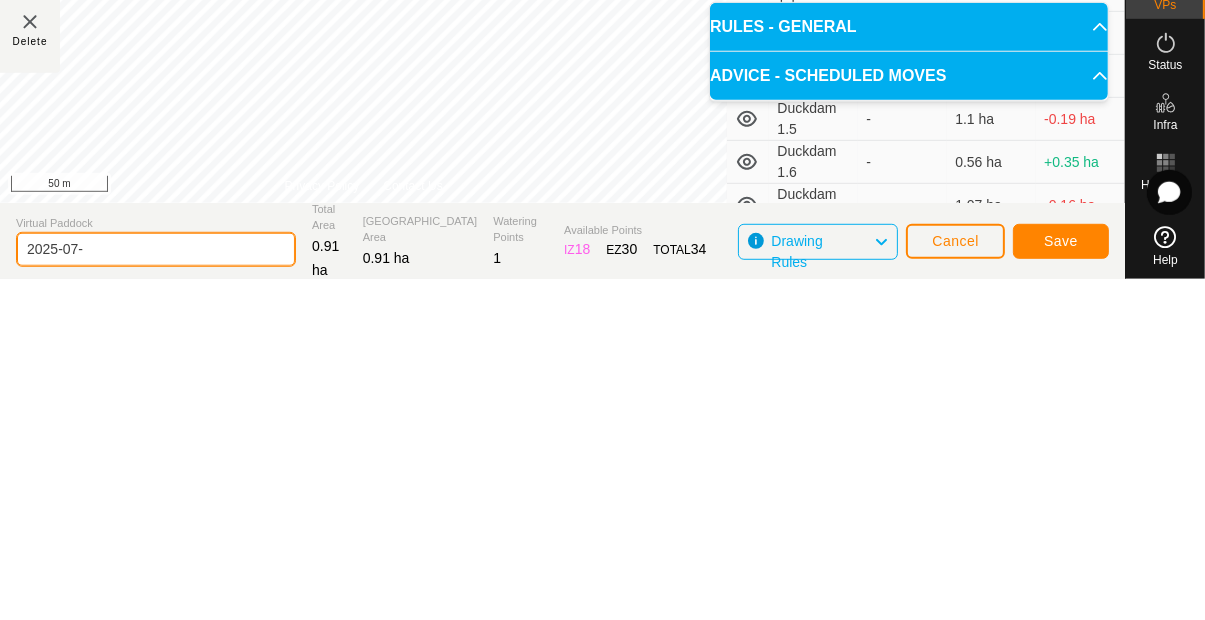 type on "2025-07" 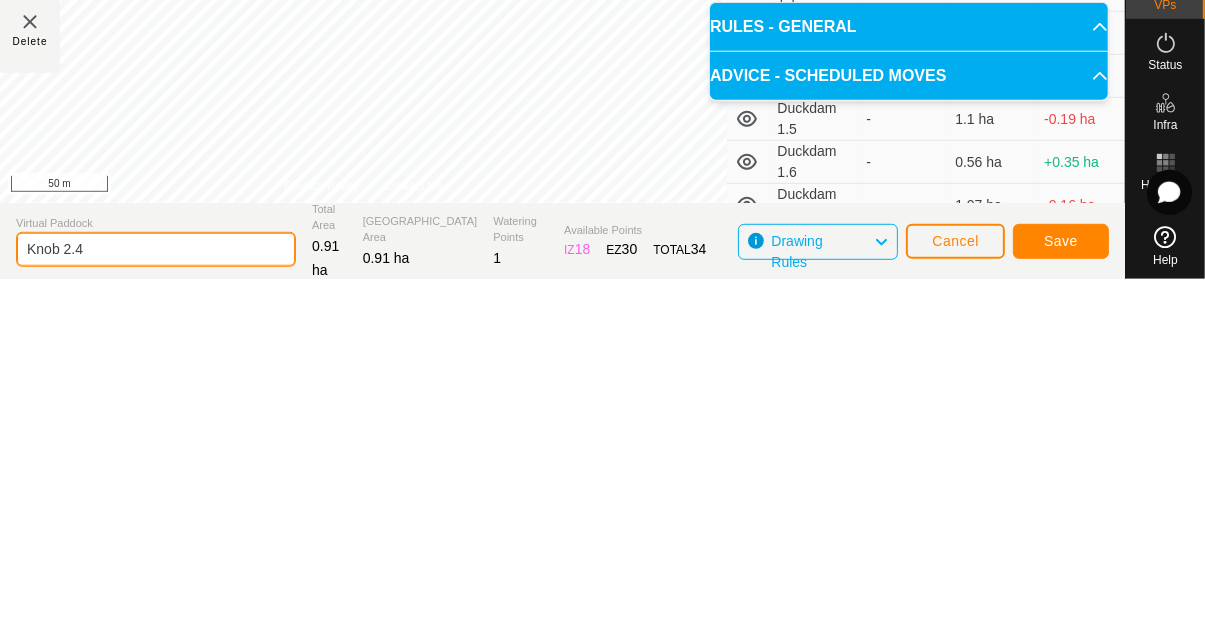 type on "Knob 2.4" 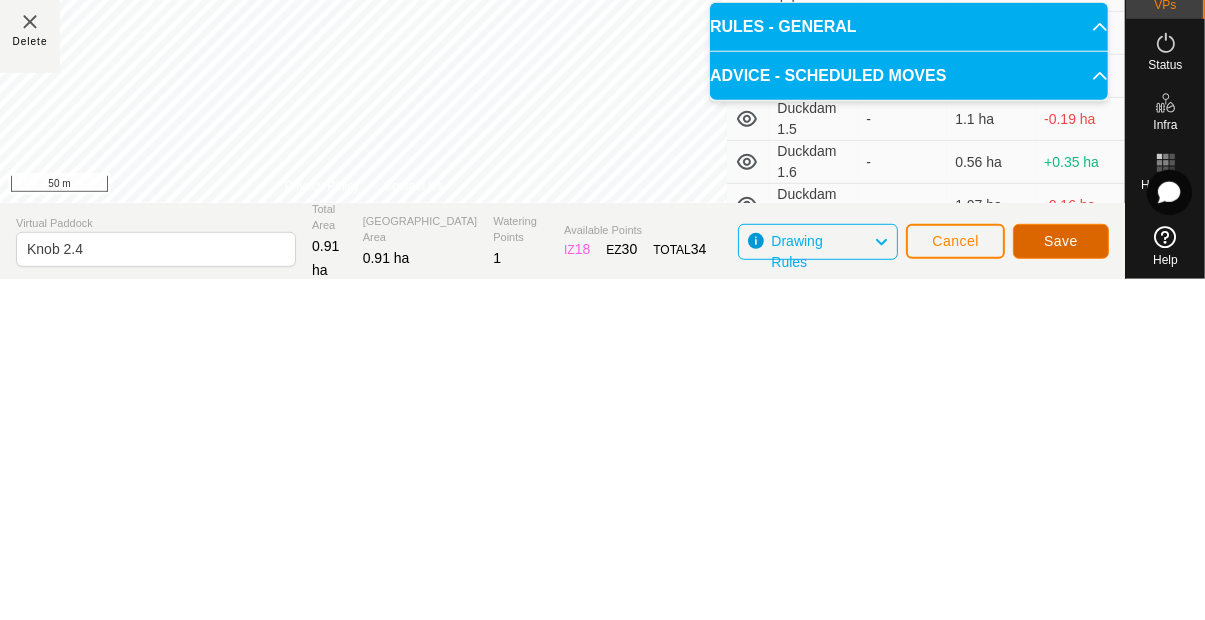 click on "Save" 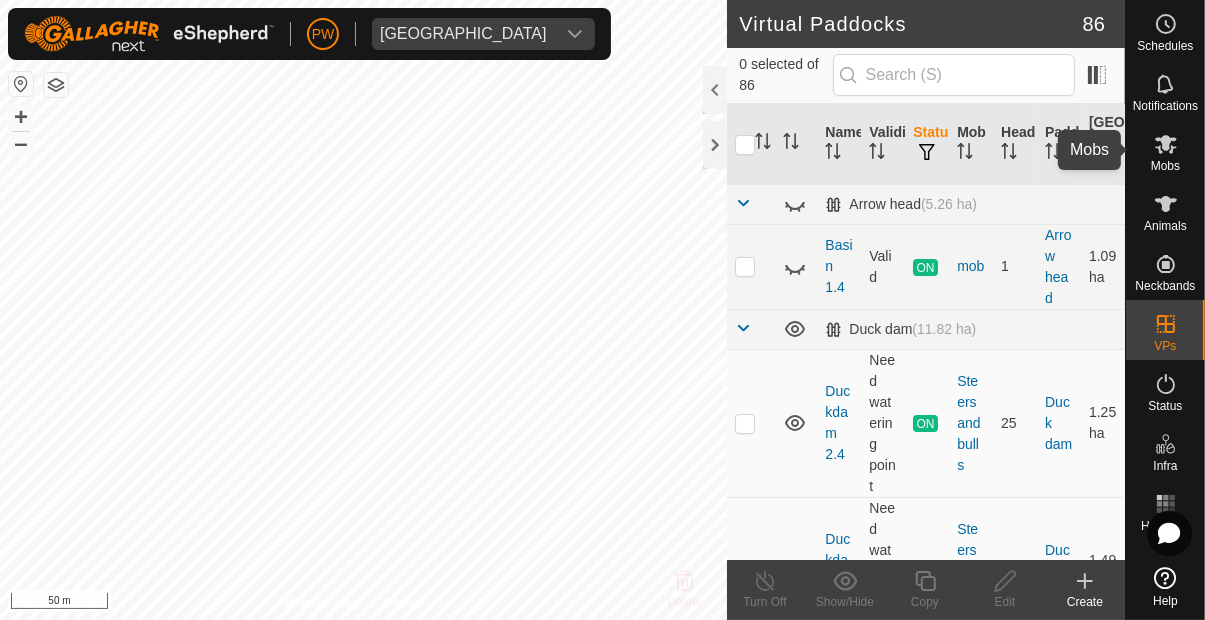 click 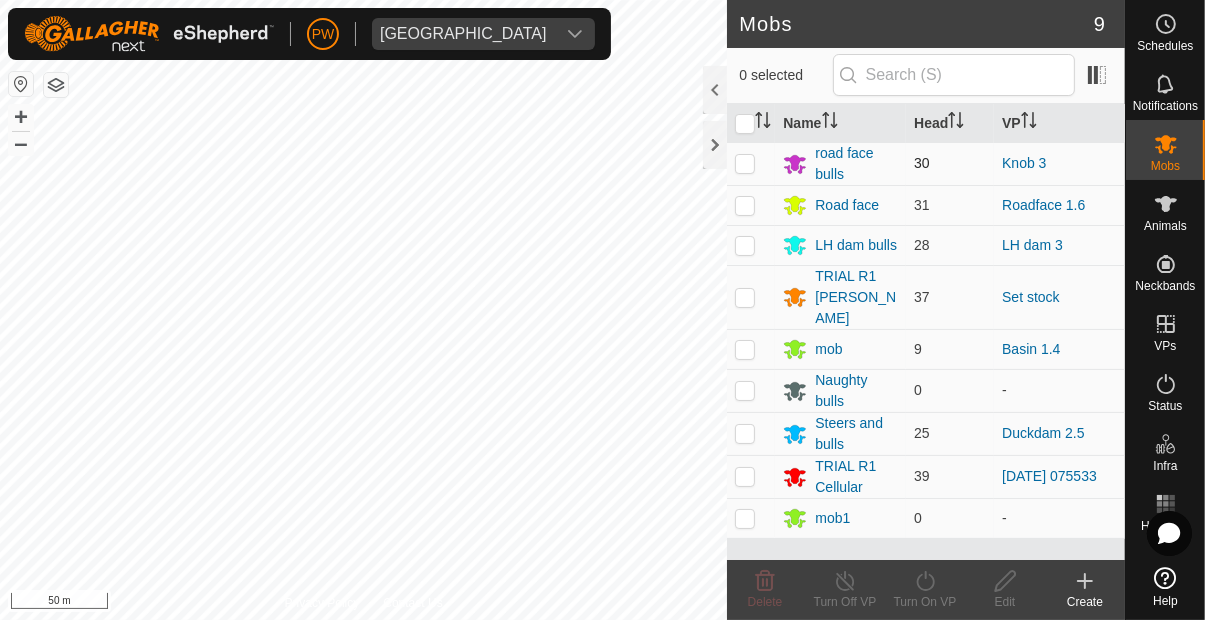 click at bounding box center (745, 163) 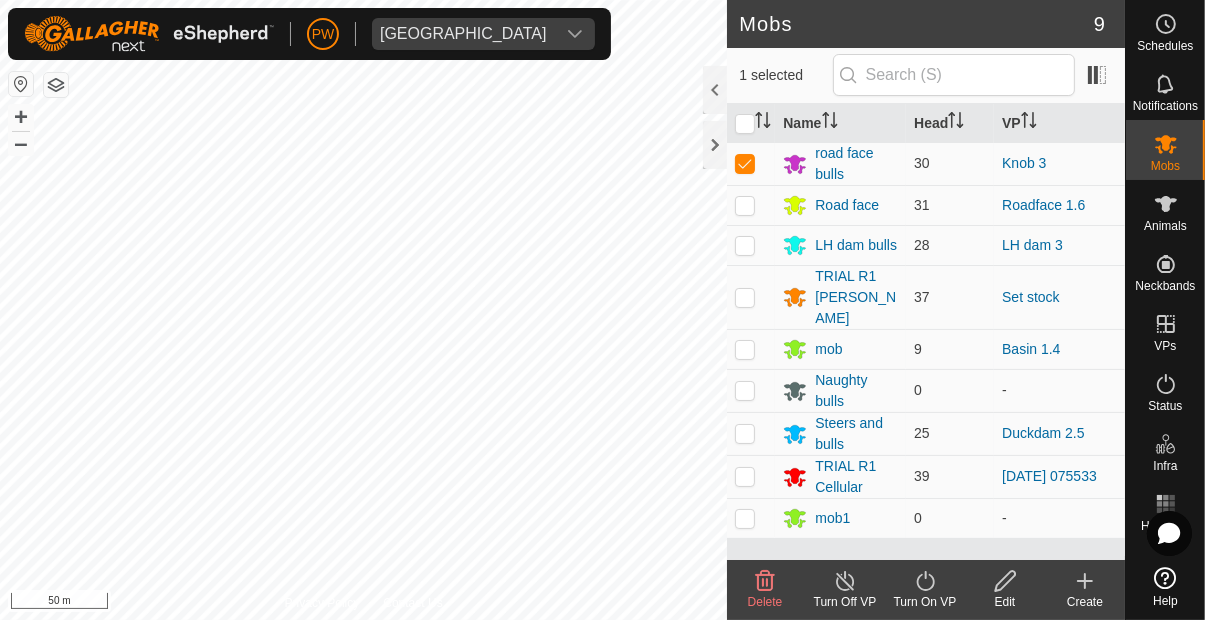 click 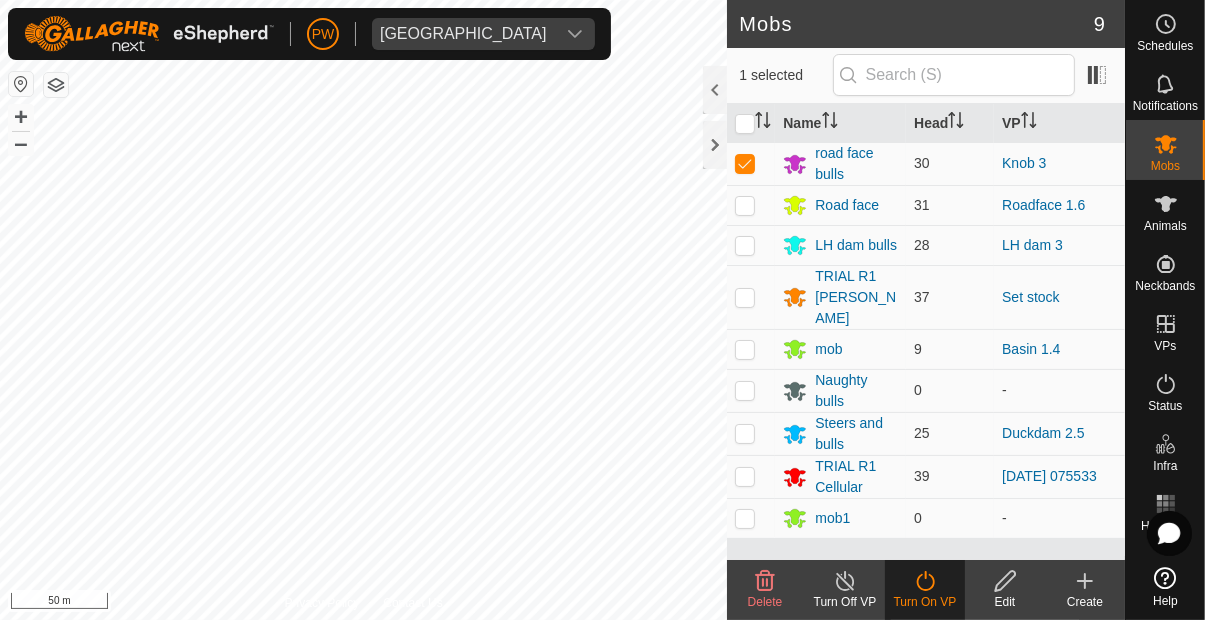 click on "Now" at bounding box center [985, 683] 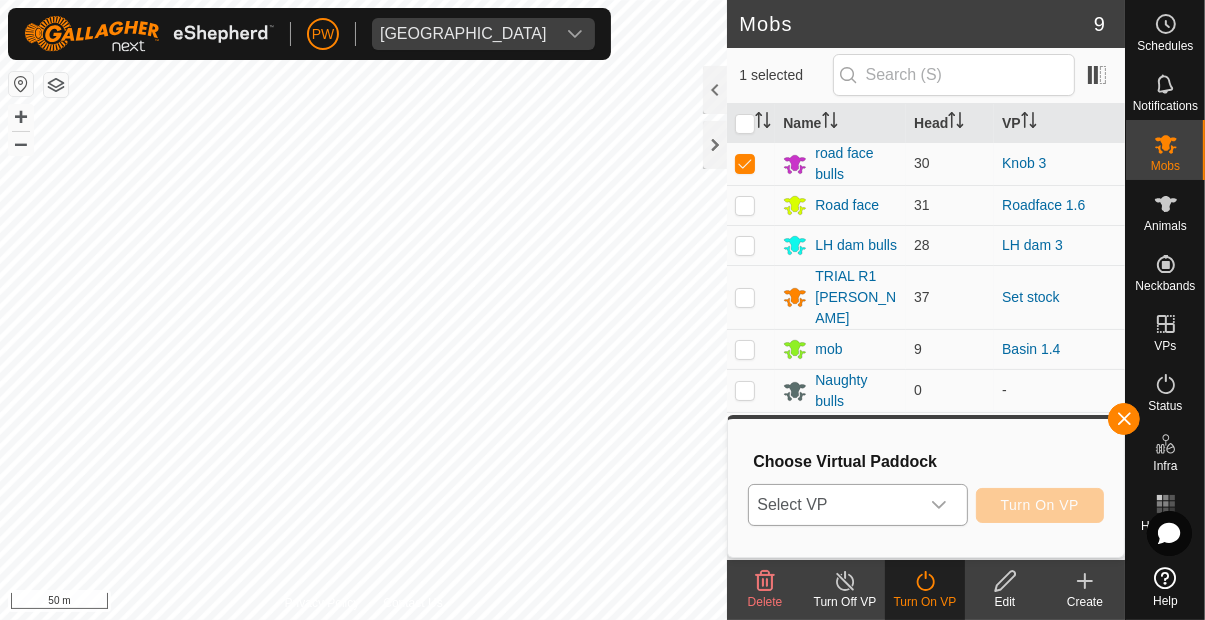 click 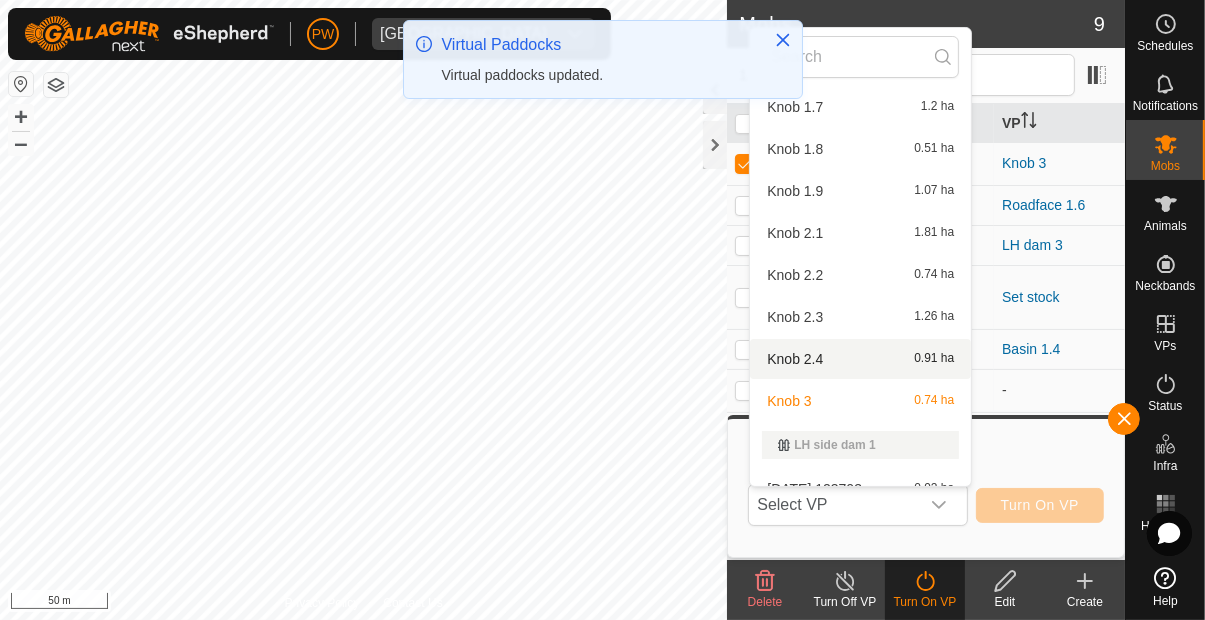 scroll, scrollTop: 1318, scrollLeft: 0, axis: vertical 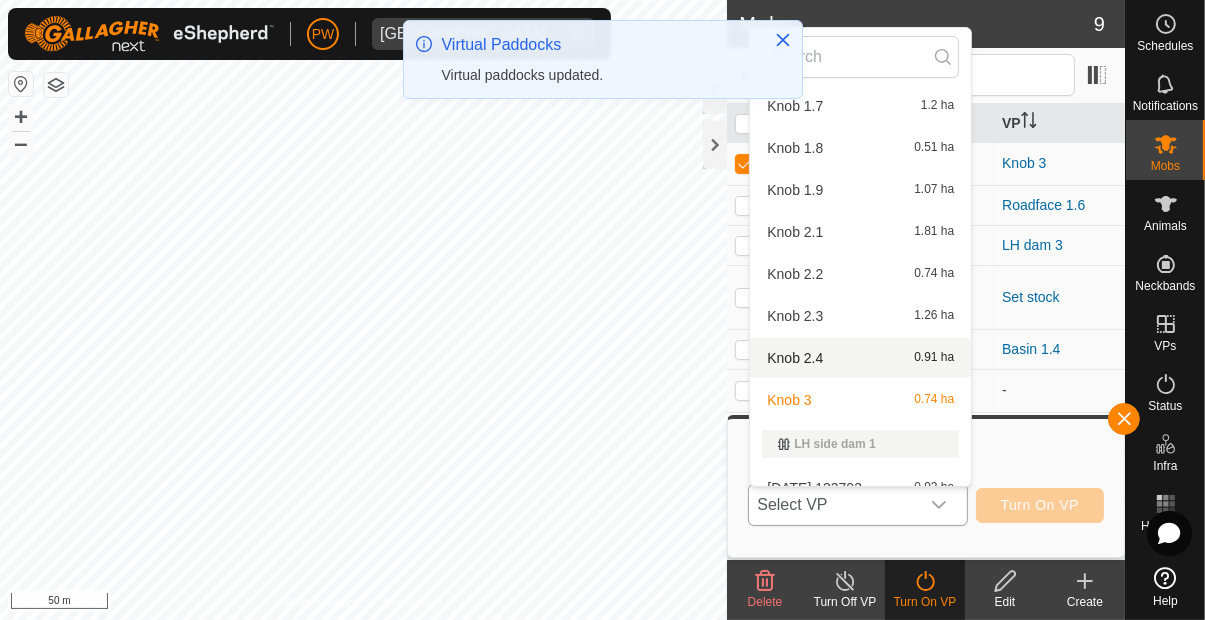 click on "Knob 2.4  0.91 ha" at bounding box center [860, 358] 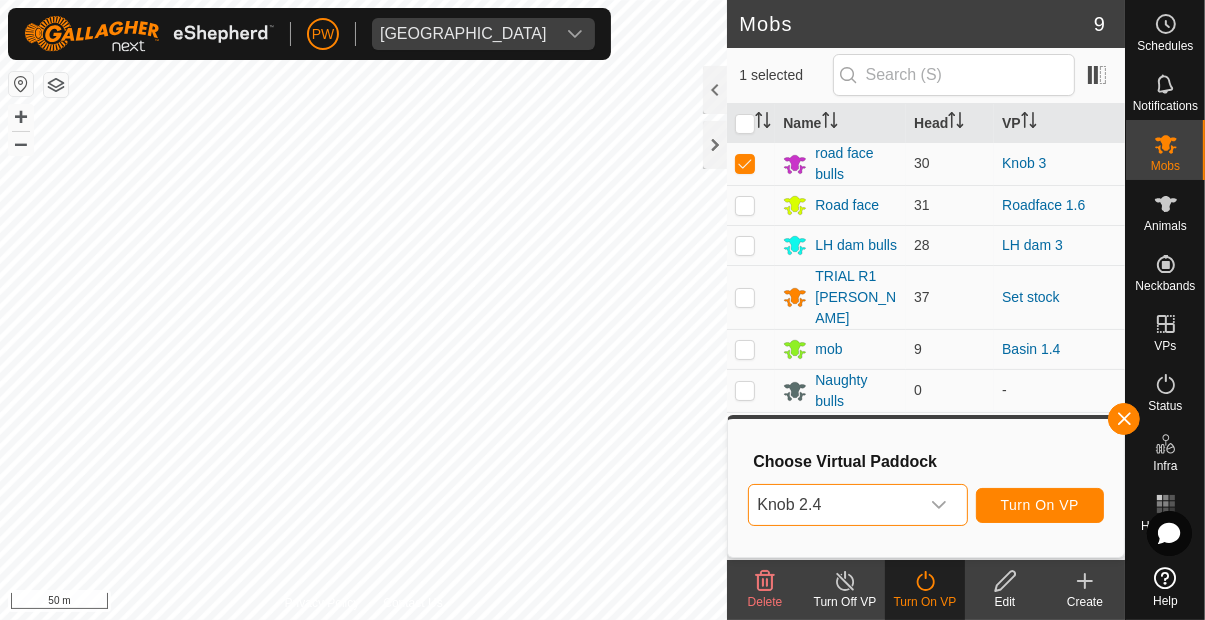 click on "Turn On VP" at bounding box center (1040, 505) 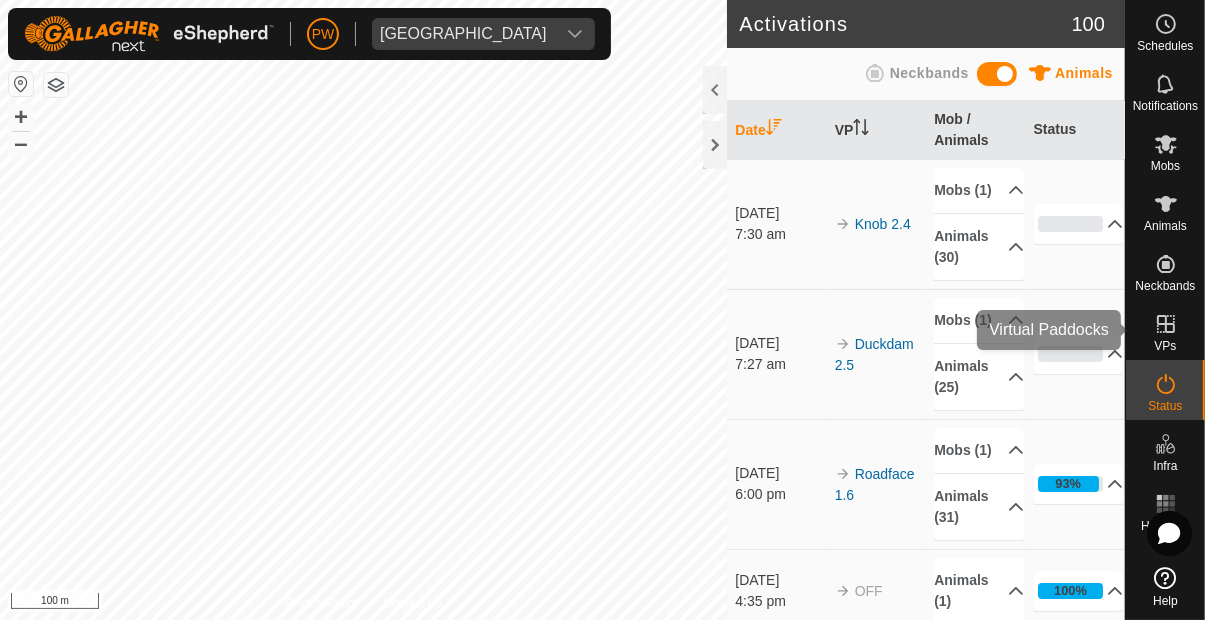 click 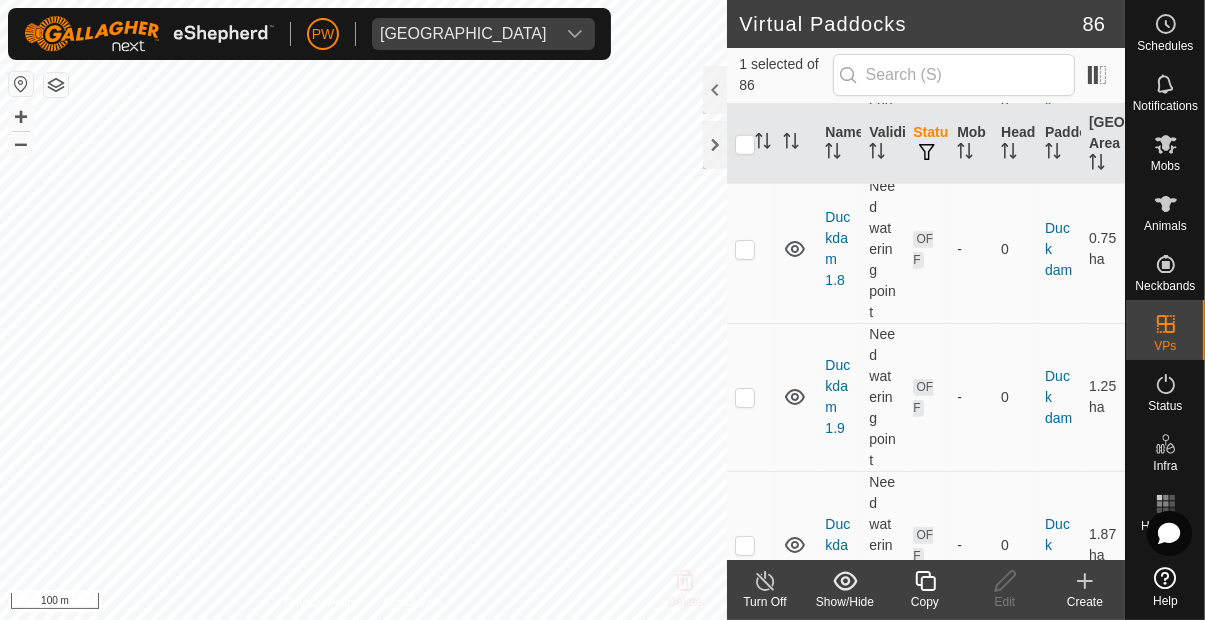 click on "OFF" at bounding box center (927, 397) 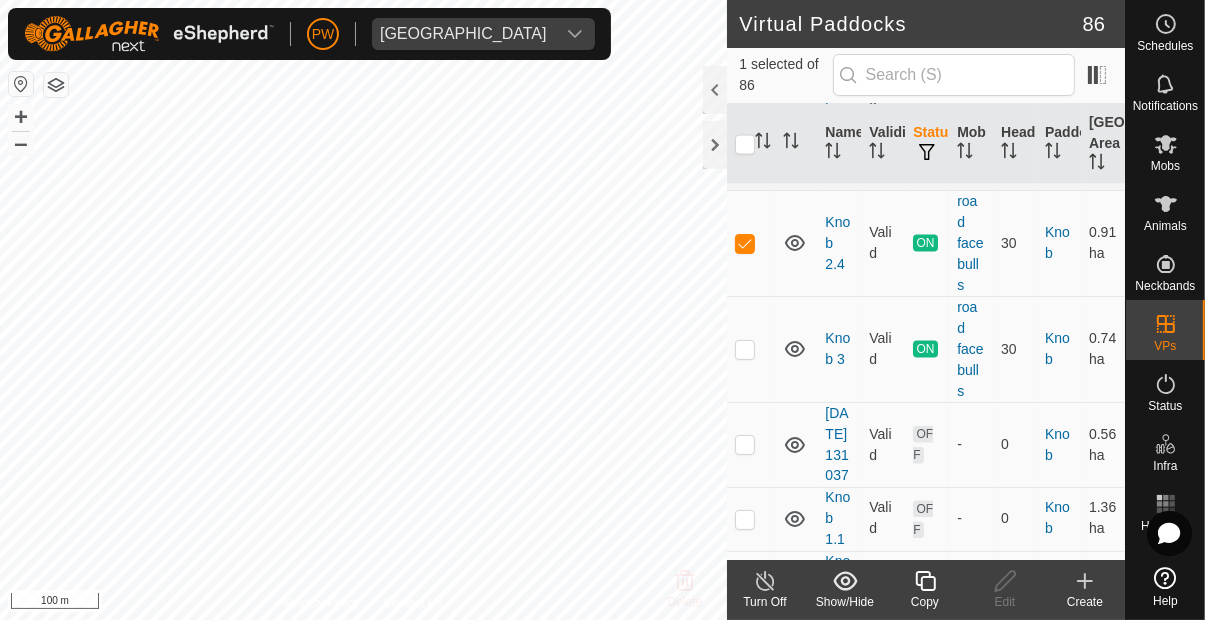 scroll, scrollTop: 3013, scrollLeft: 0, axis: vertical 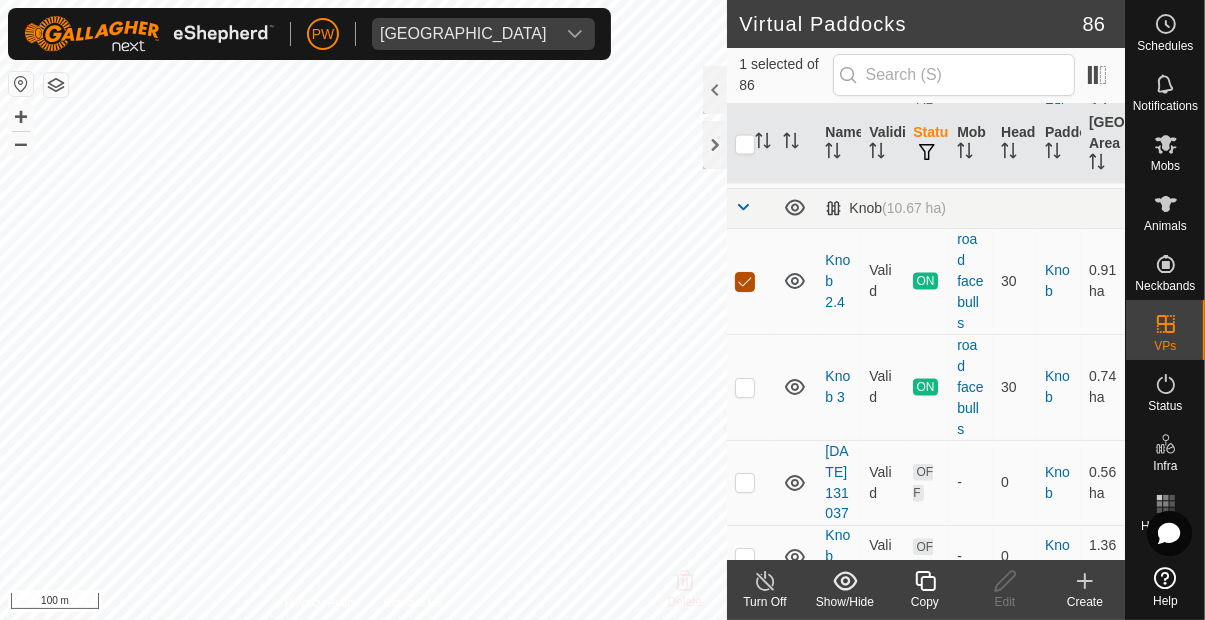 click at bounding box center (745, 282) 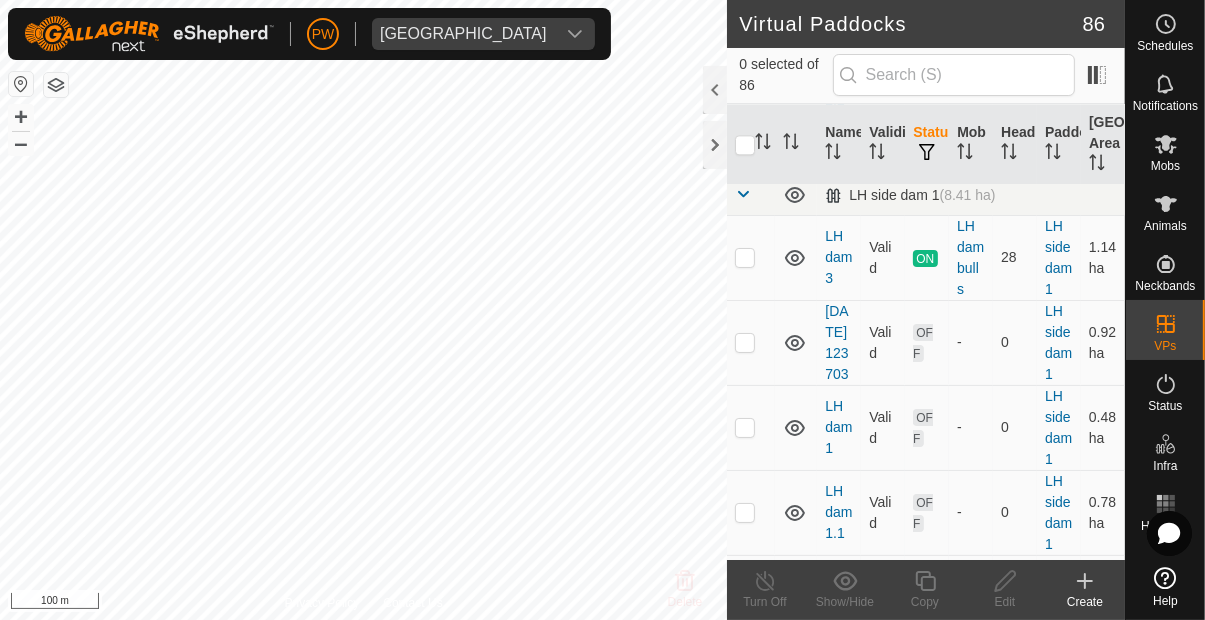 scroll, scrollTop: 4299, scrollLeft: 0, axis: vertical 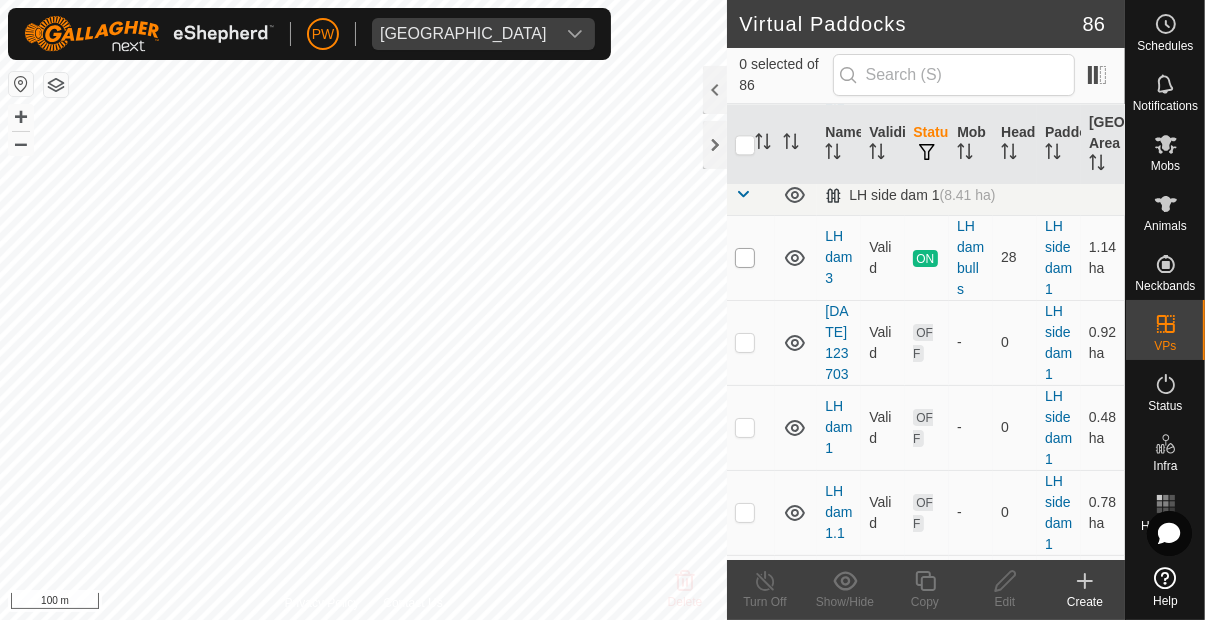 click at bounding box center [745, 258] 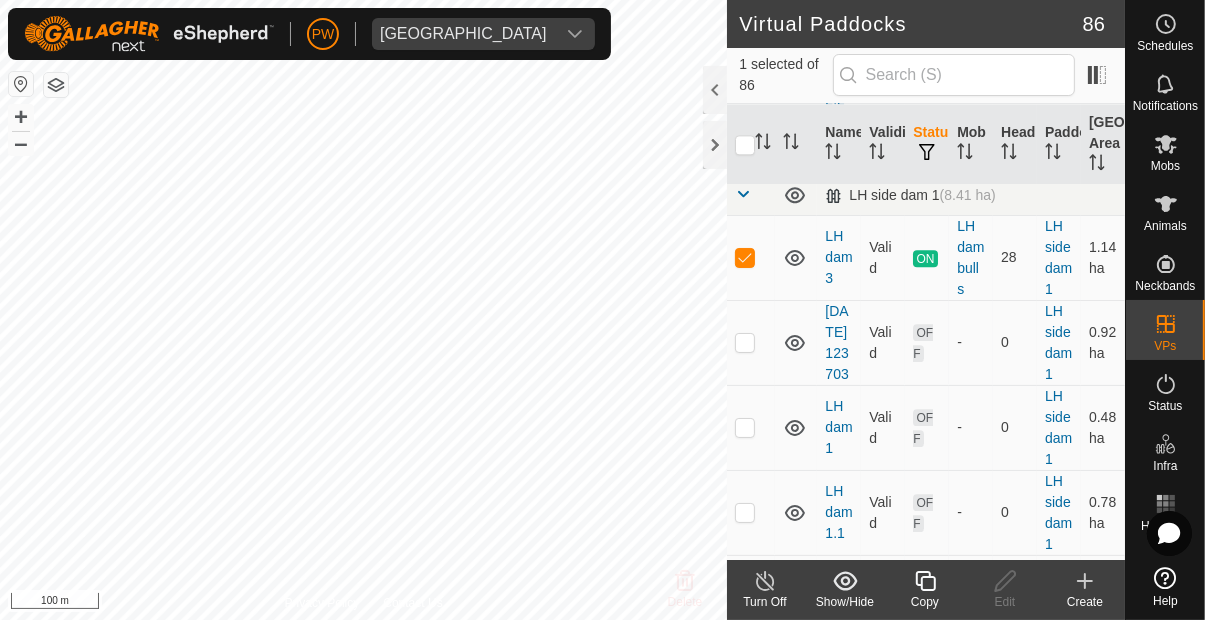 click 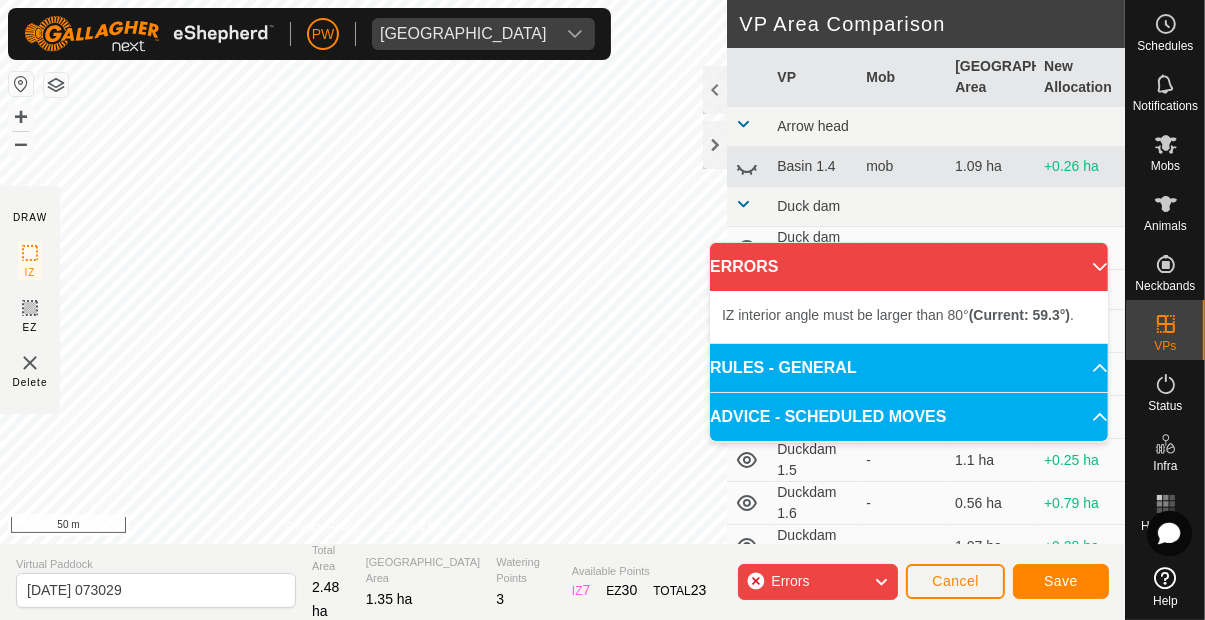 click on "IZ interior angle must be larger than 80°  (Current: 59.3°) ." at bounding box center [0, 0] 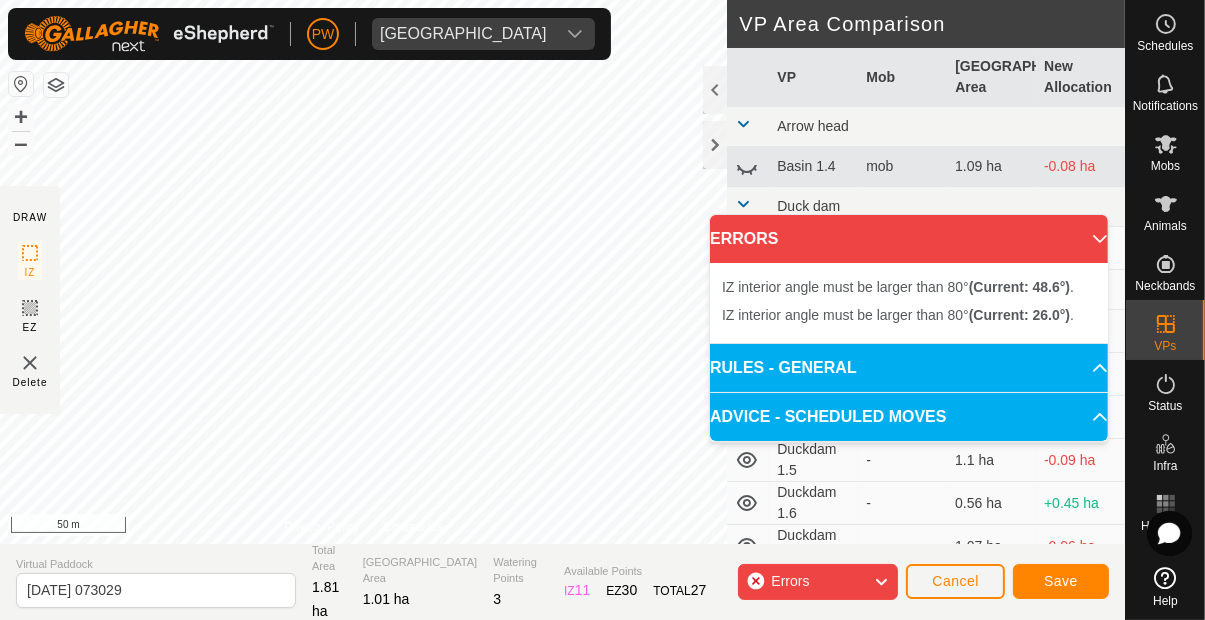 click on "IZ interior angle must be larger than 80°  (Current: 48.6°) ." at bounding box center [546, 412] 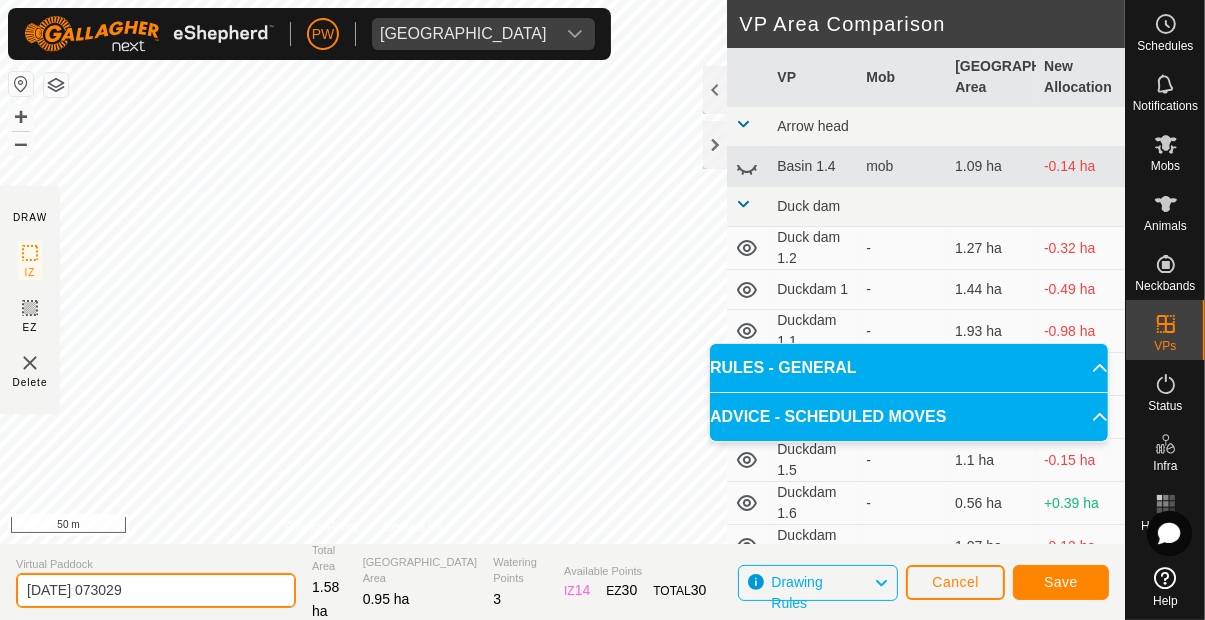 click on "[DATE] 073029" 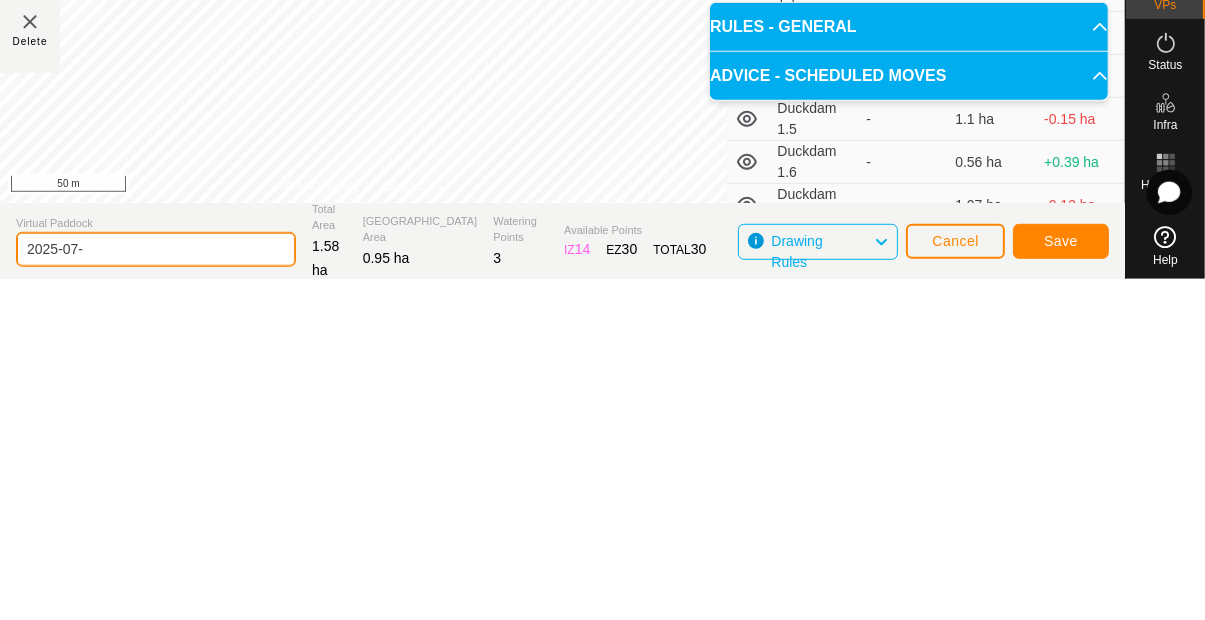 type on "2025-07" 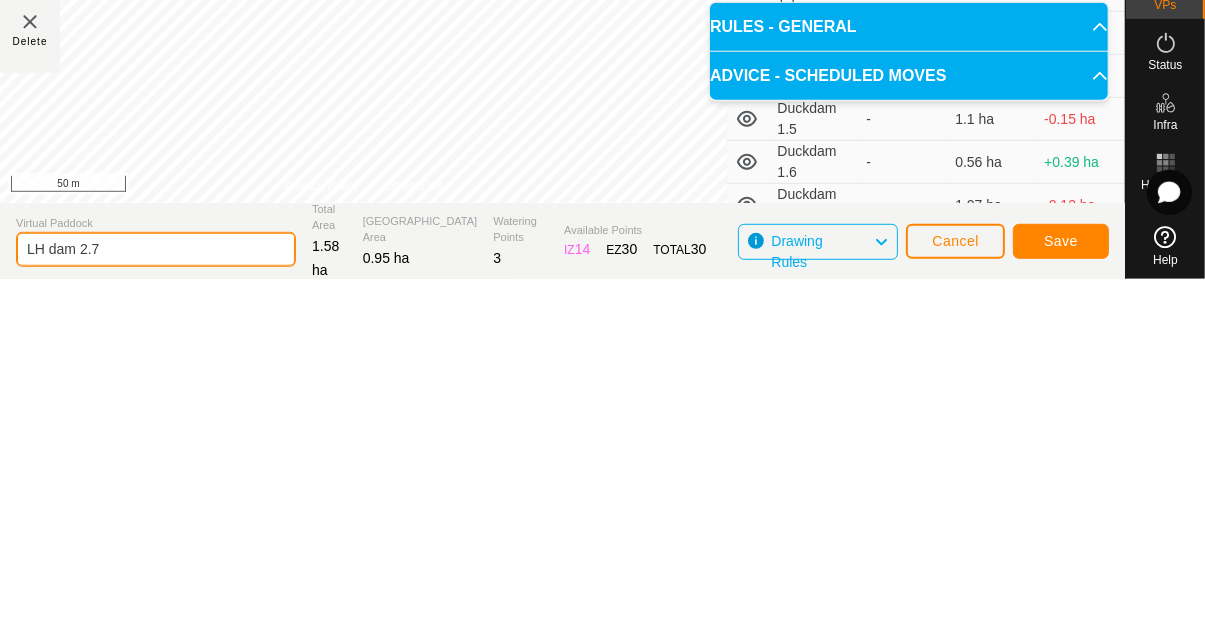 type on "LH dam 2.7" 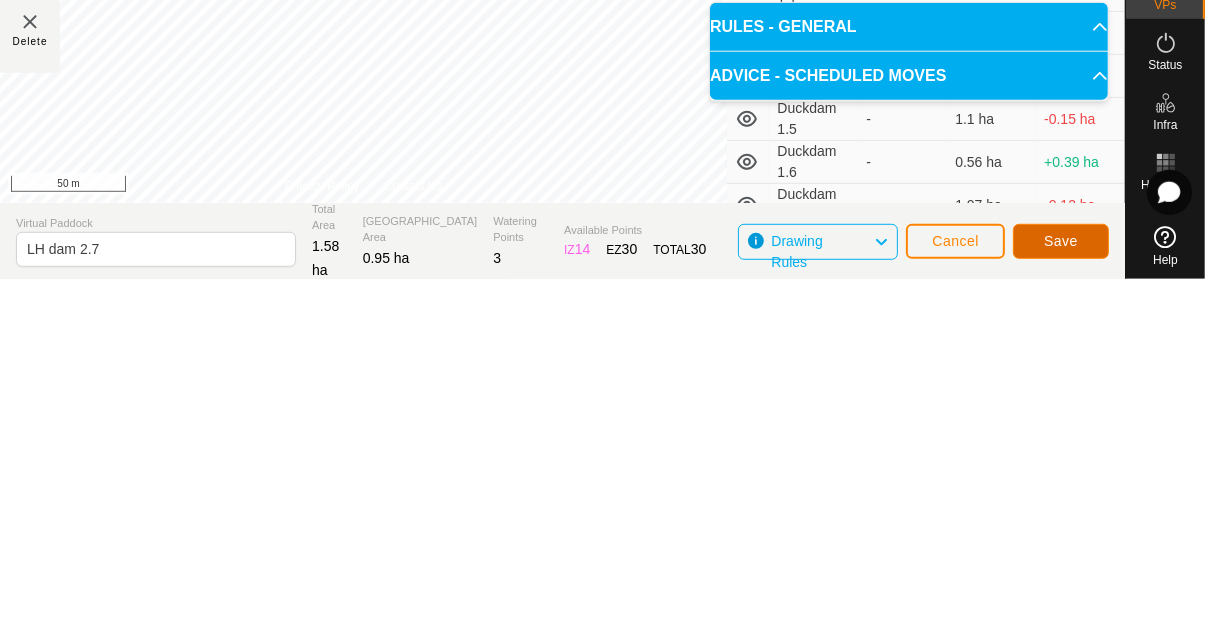 click on "Save" 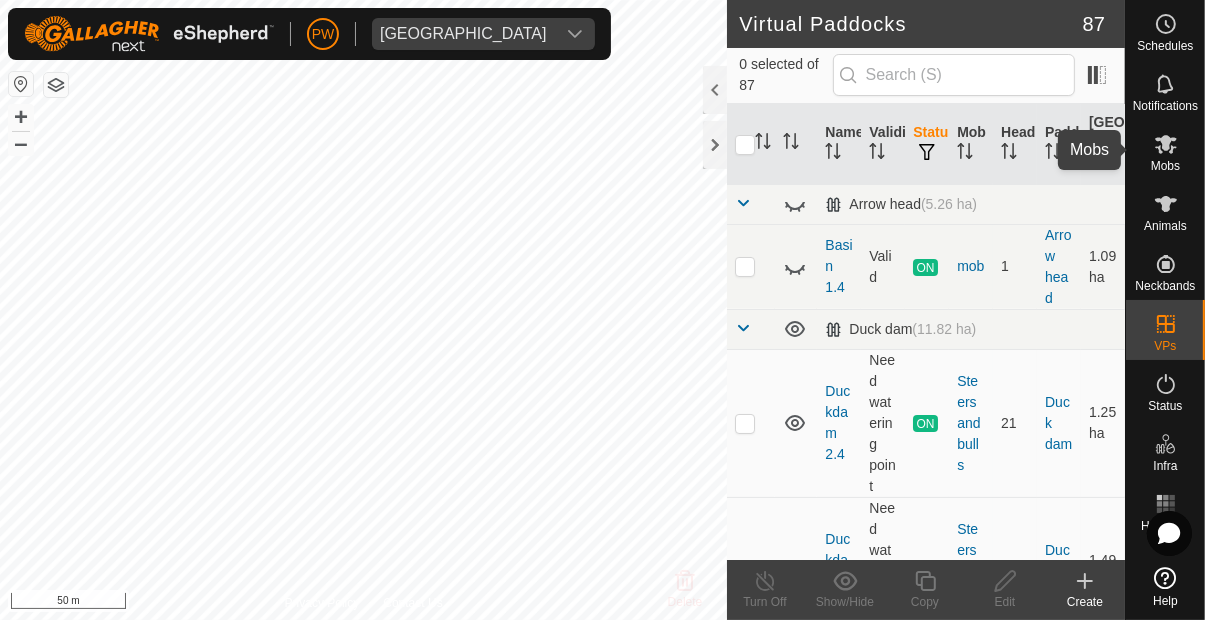click 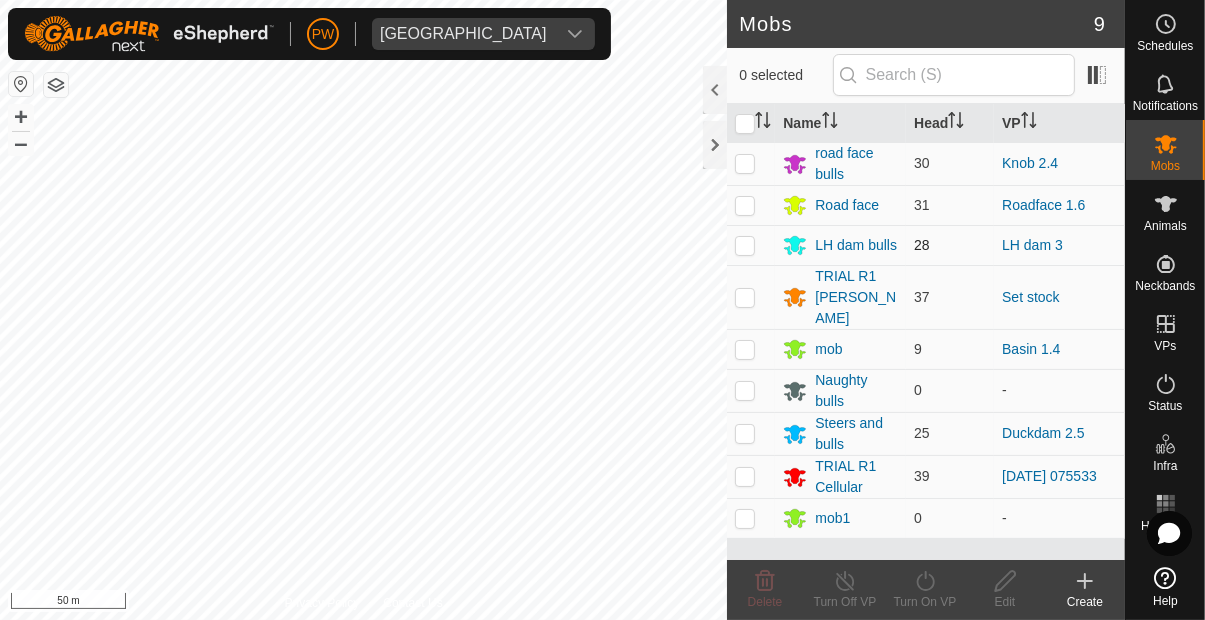 click at bounding box center [745, 245] 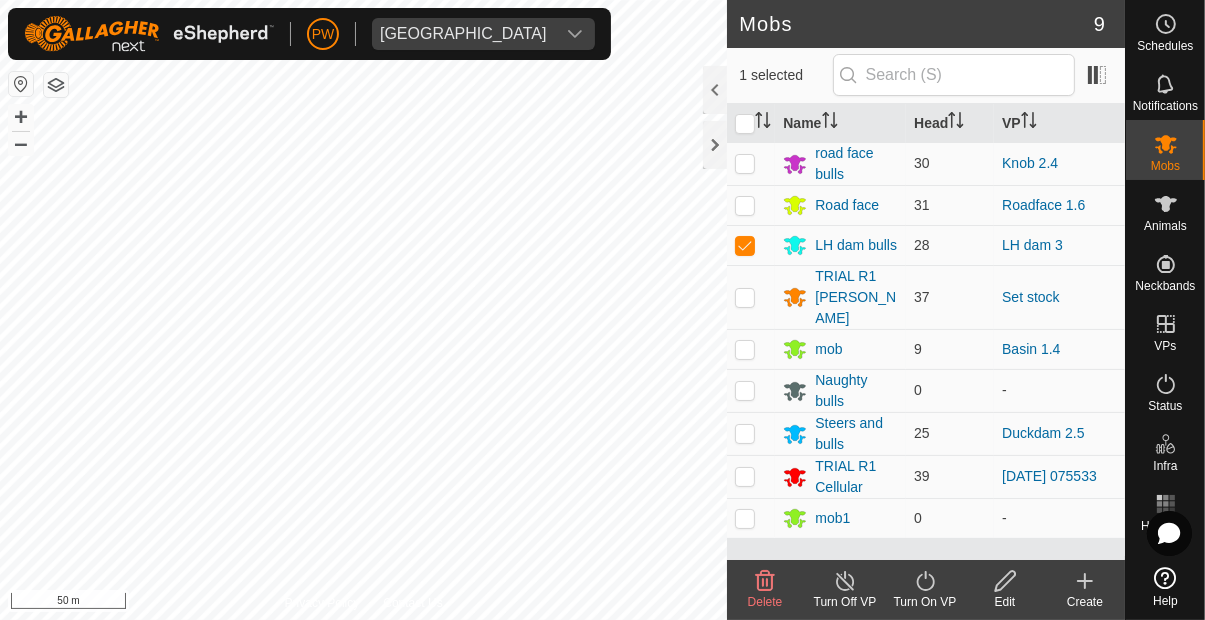 click 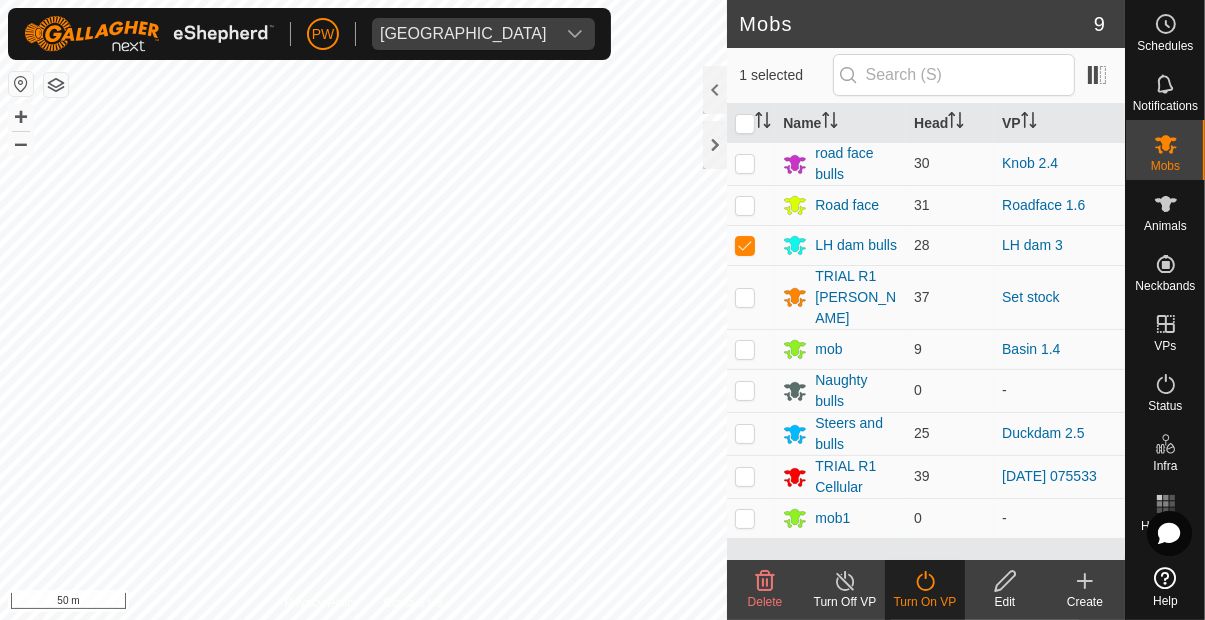 click on "Now" at bounding box center [985, 683] 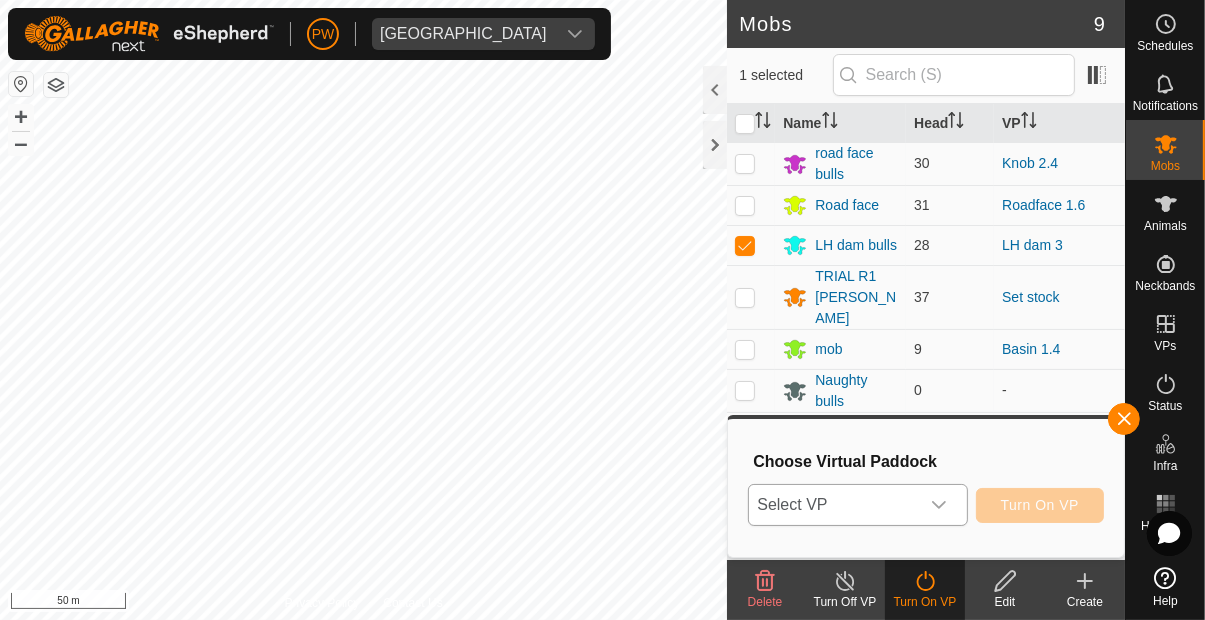 click 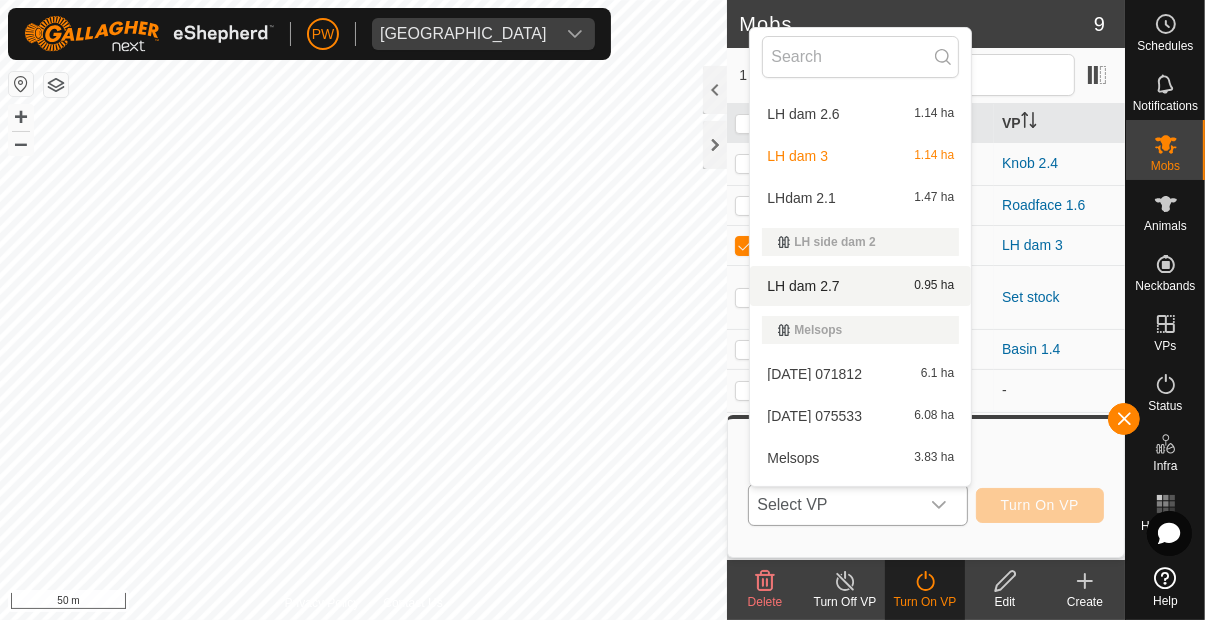 scroll, scrollTop: 2447, scrollLeft: 0, axis: vertical 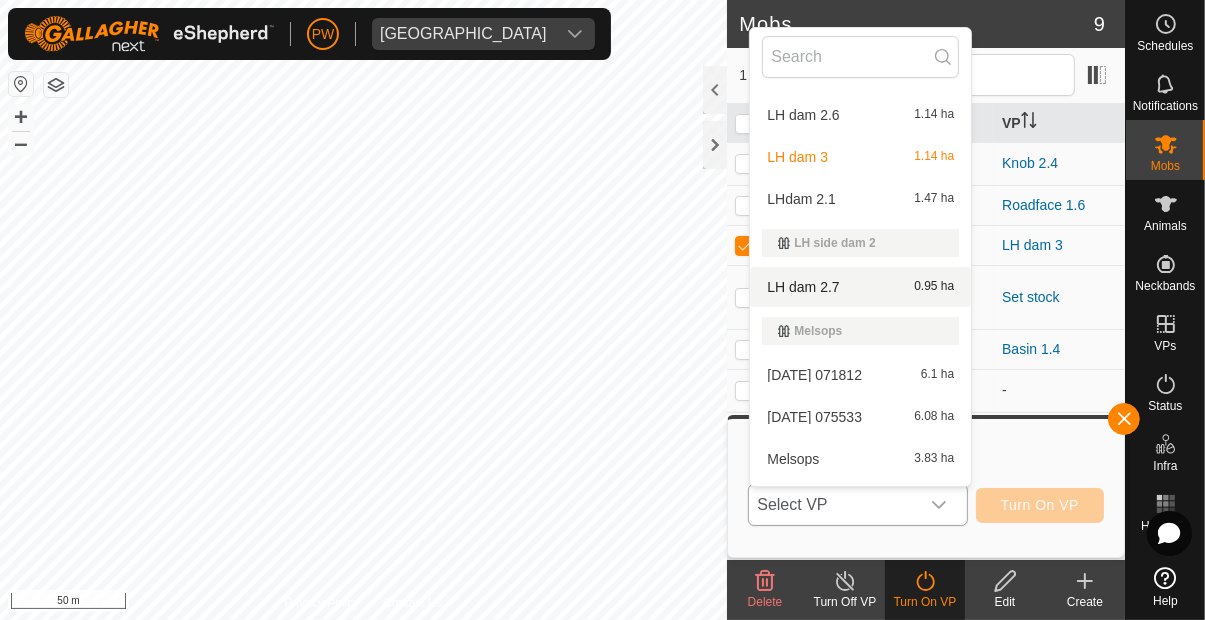 click on "LH dam 2.7  0.95 ha" at bounding box center (860, 287) 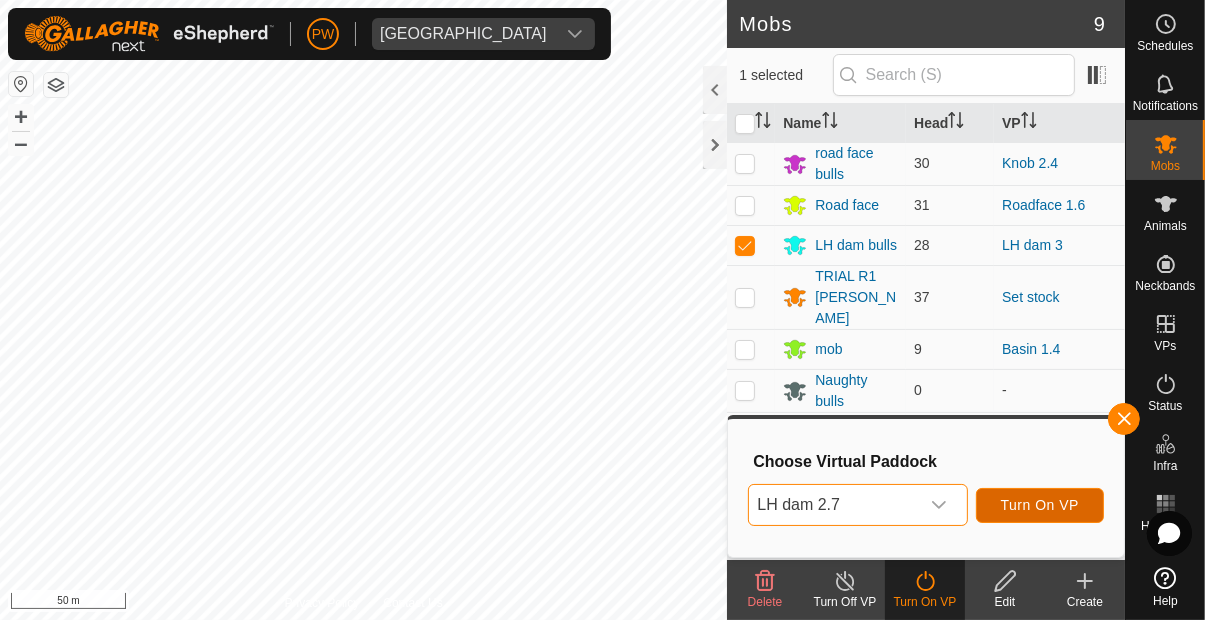 click on "Turn On VP" at bounding box center (1040, 505) 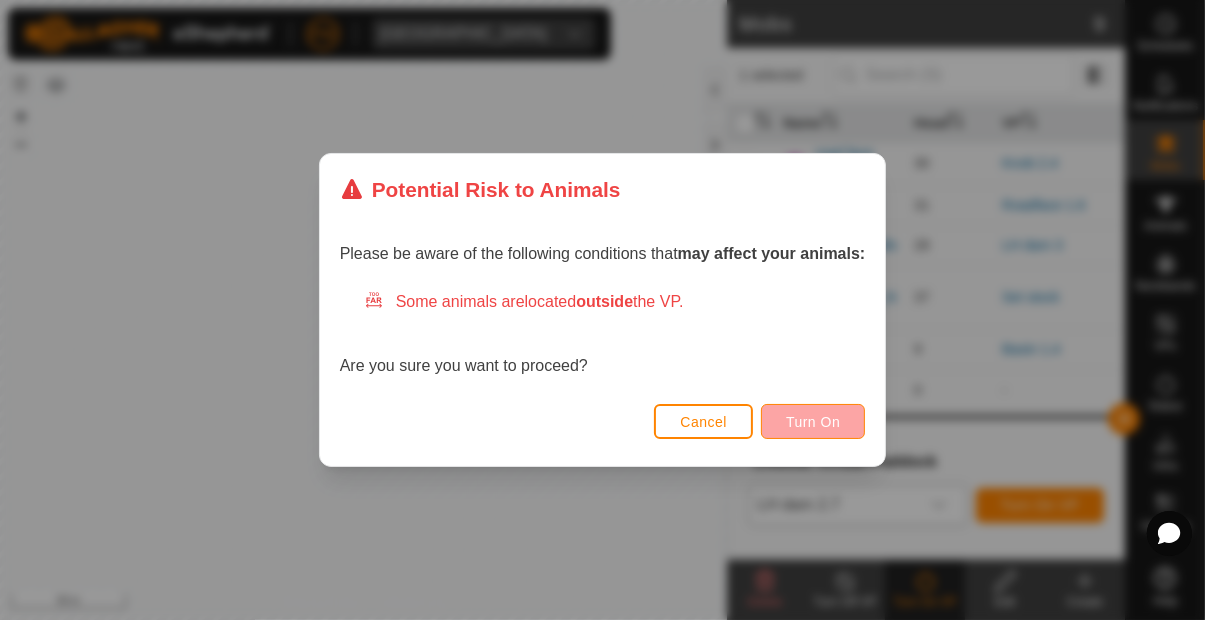 click on "Turn On" at bounding box center [813, 422] 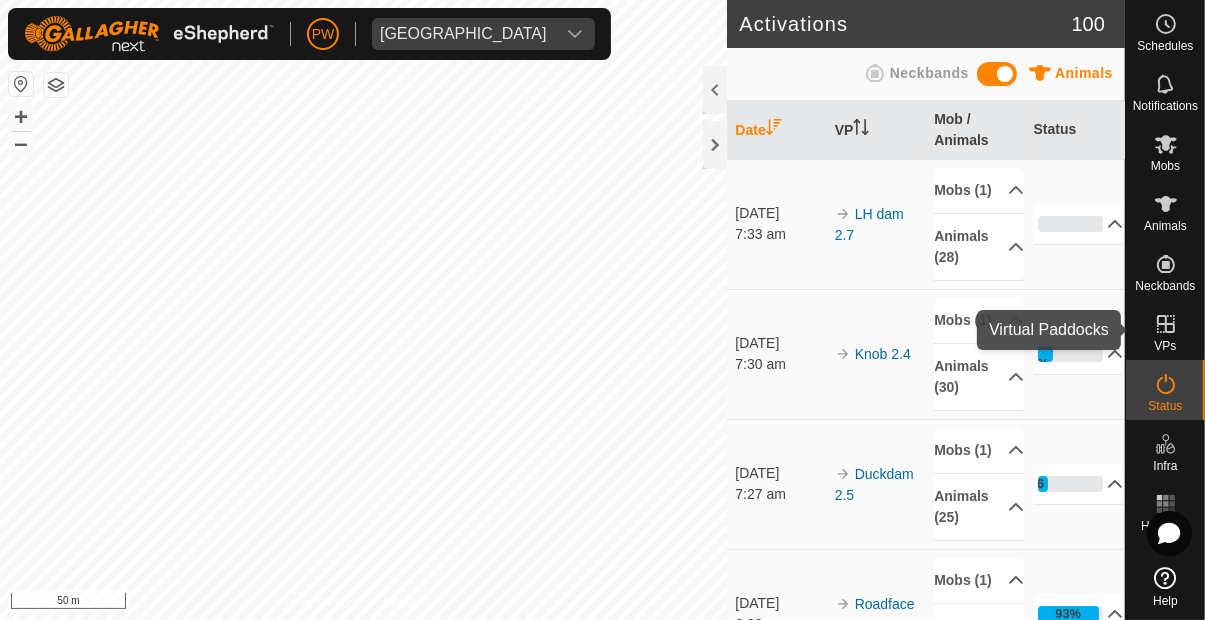 click 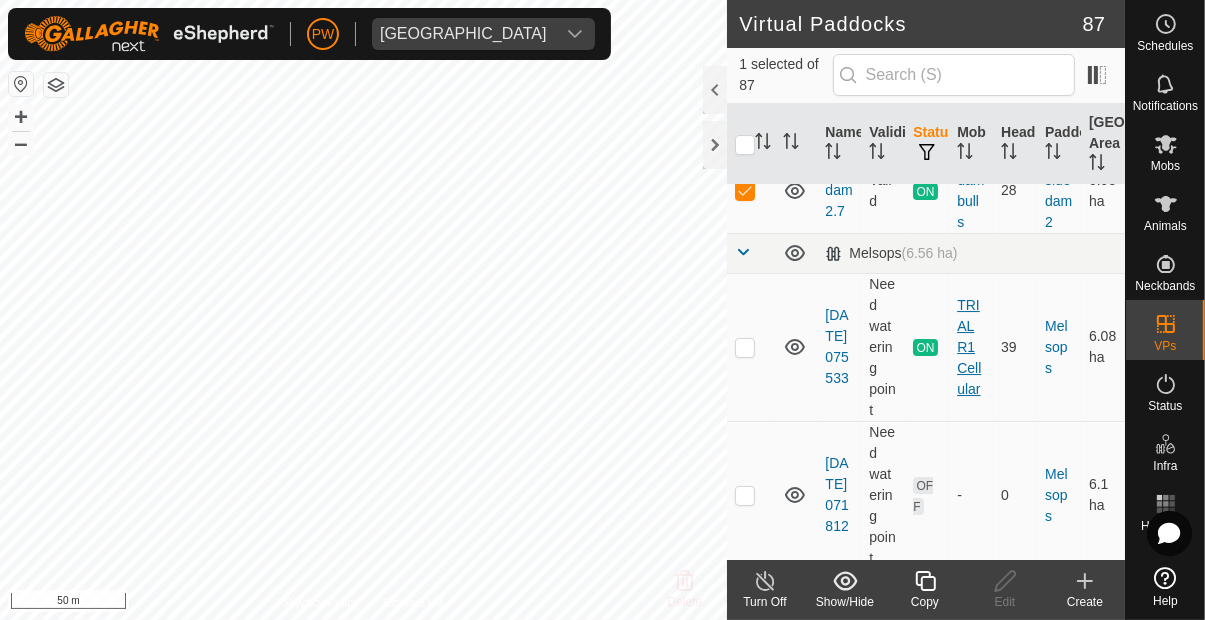 scroll, scrollTop: 6310, scrollLeft: 0, axis: vertical 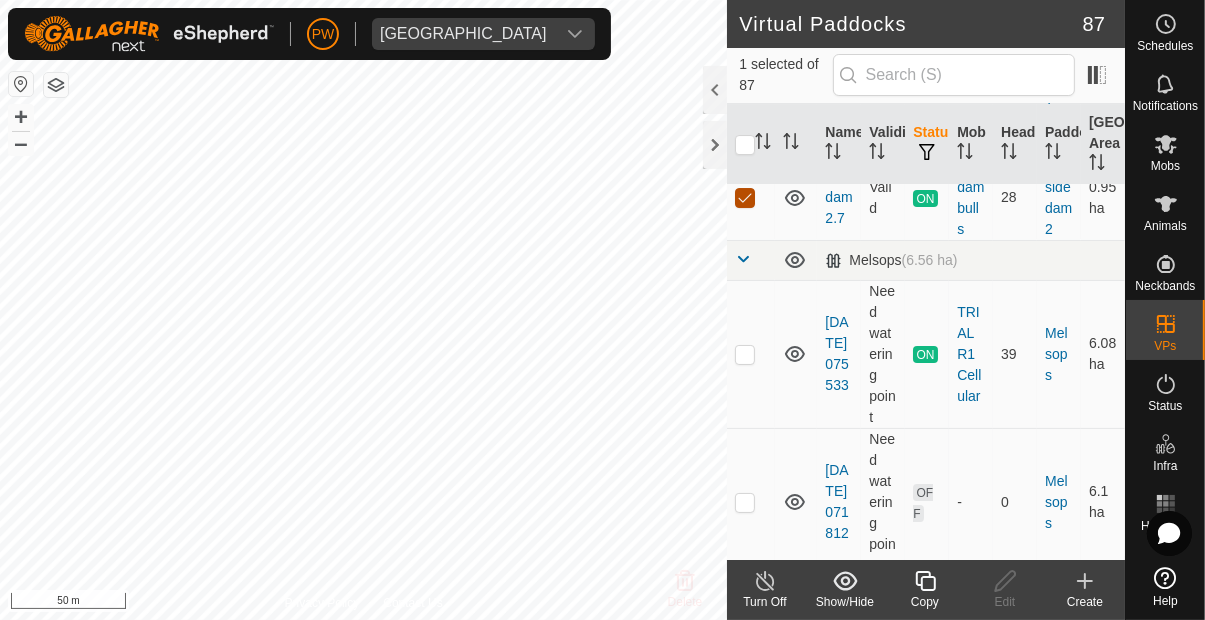 click at bounding box center [745, 198] 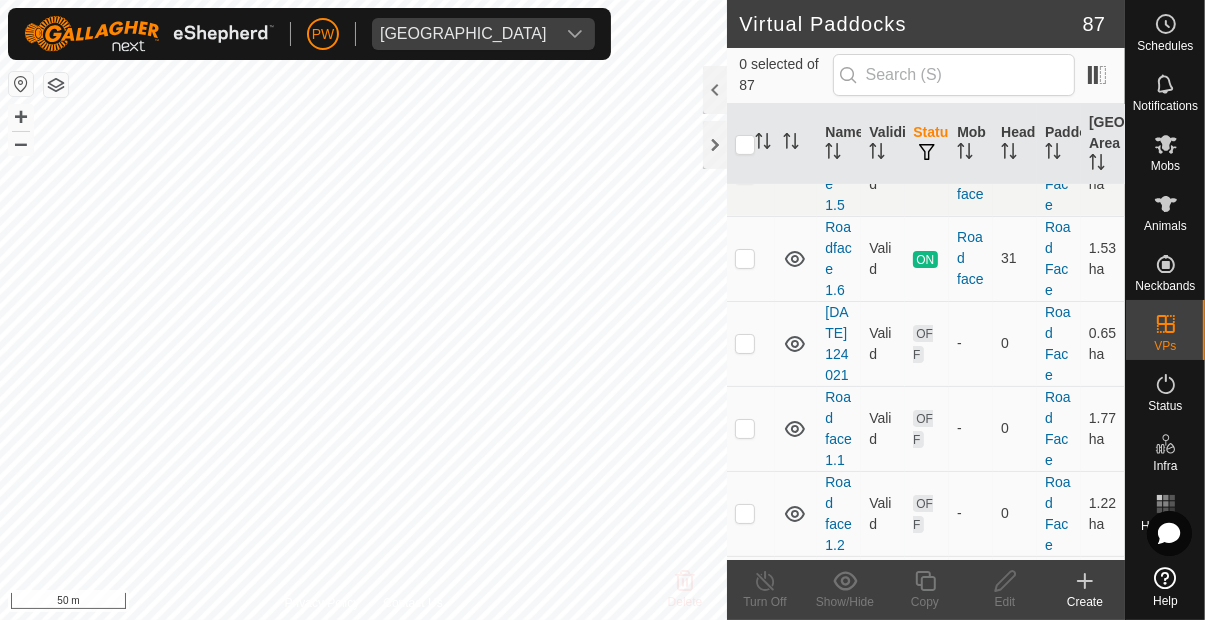 scroll, scrollTop: 7520, scrollLeft: 0, axis: vertical 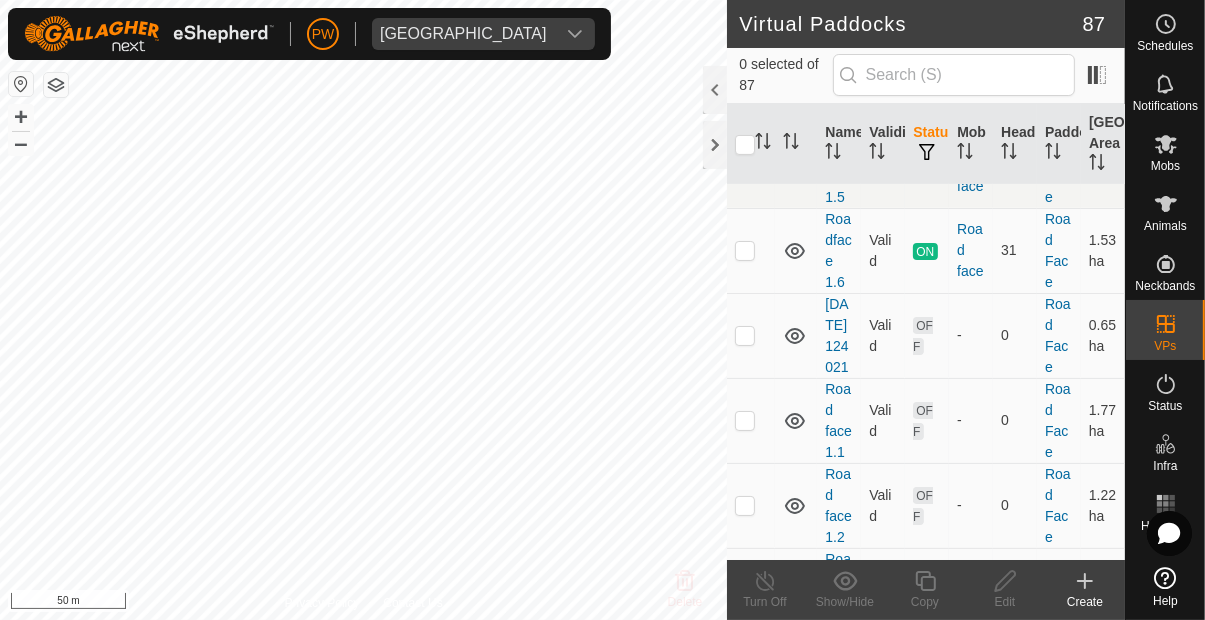 click at bounding box center [745, 251] 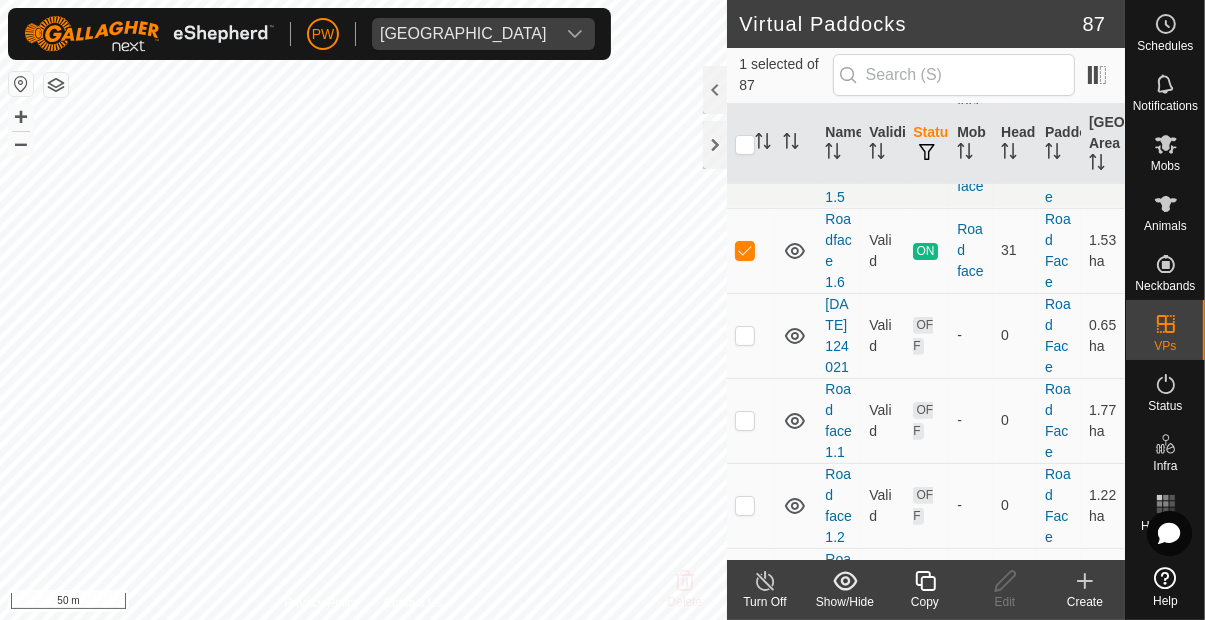 click 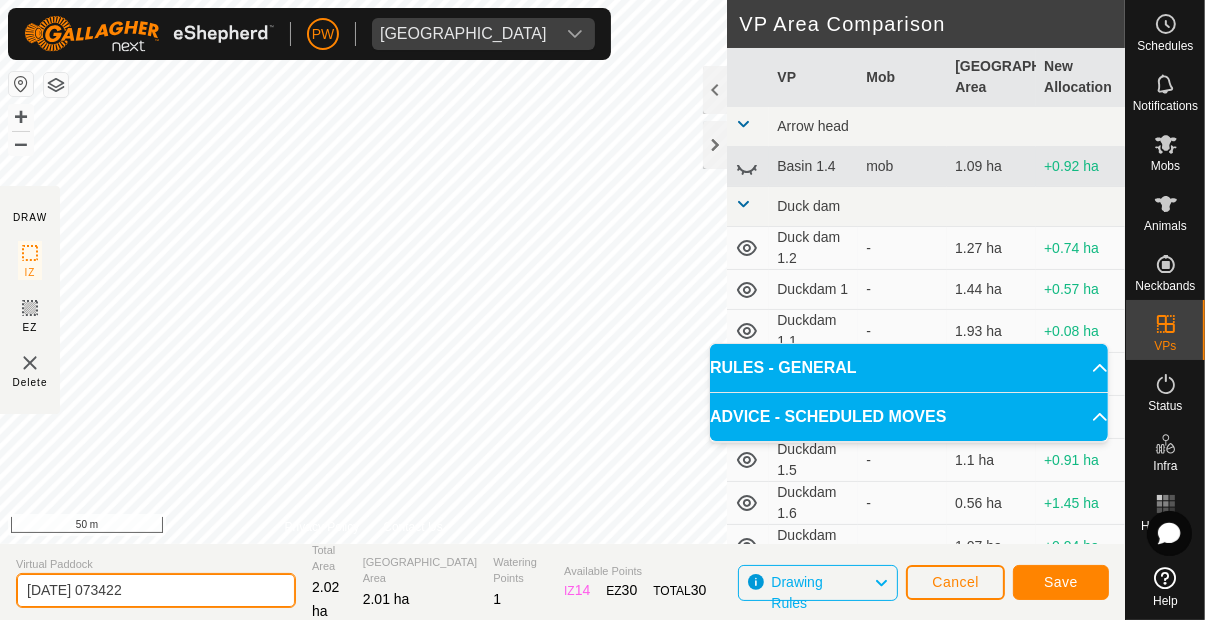 click on "[DATE] 073422" 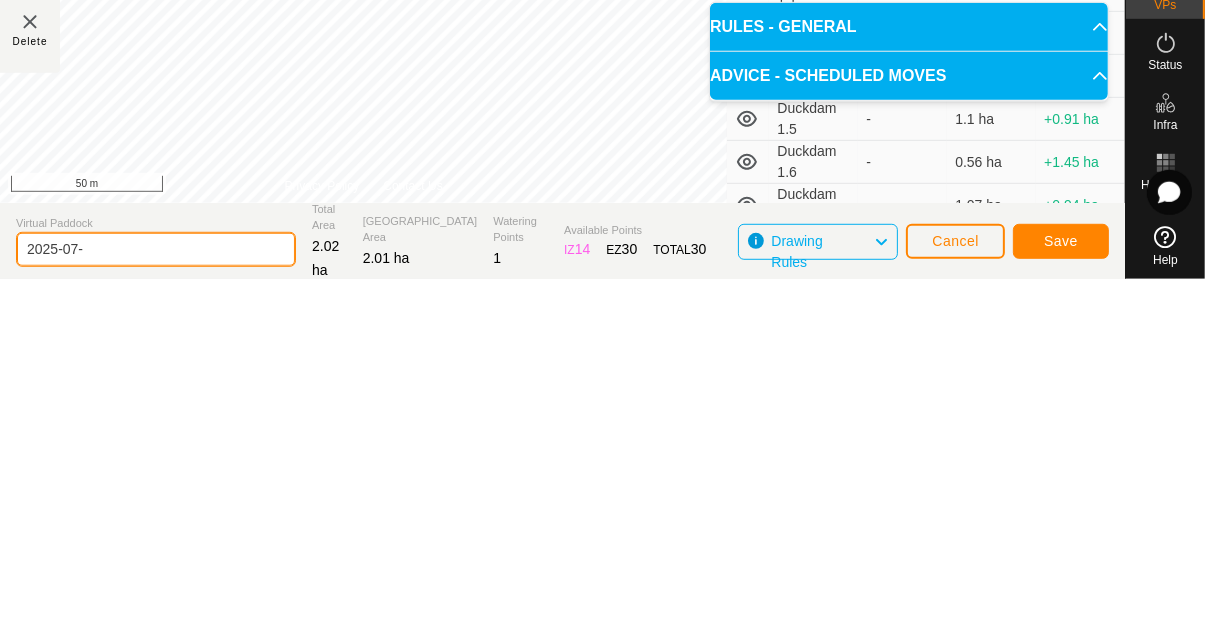 type on "2025-07" 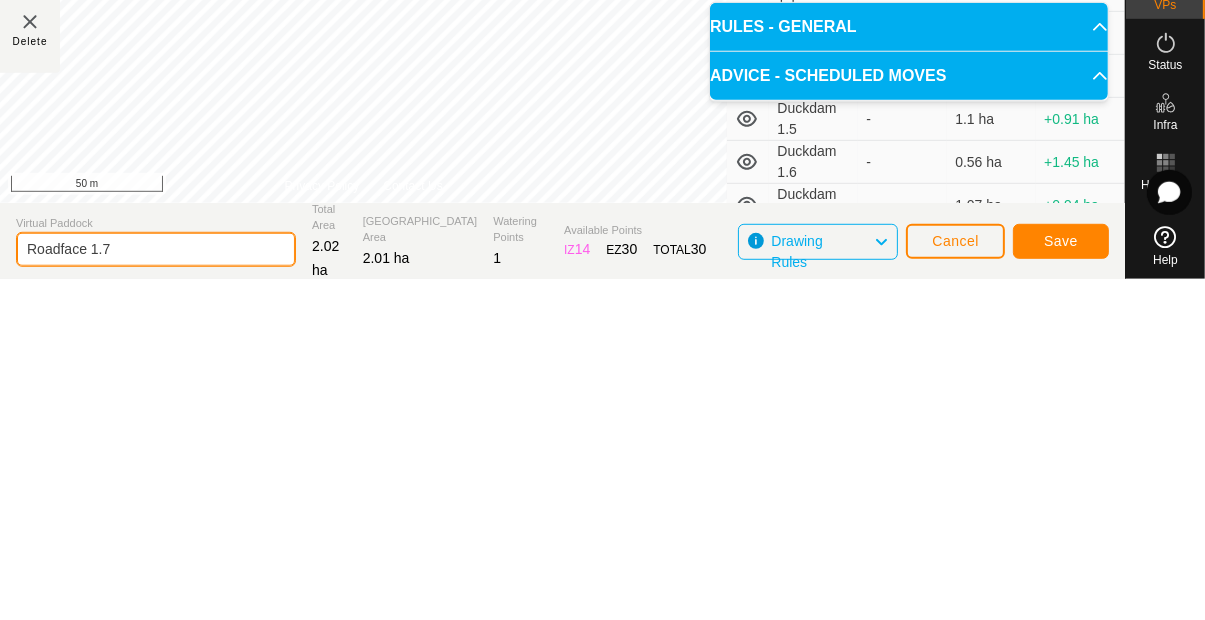 type on "Roadface 1.7" 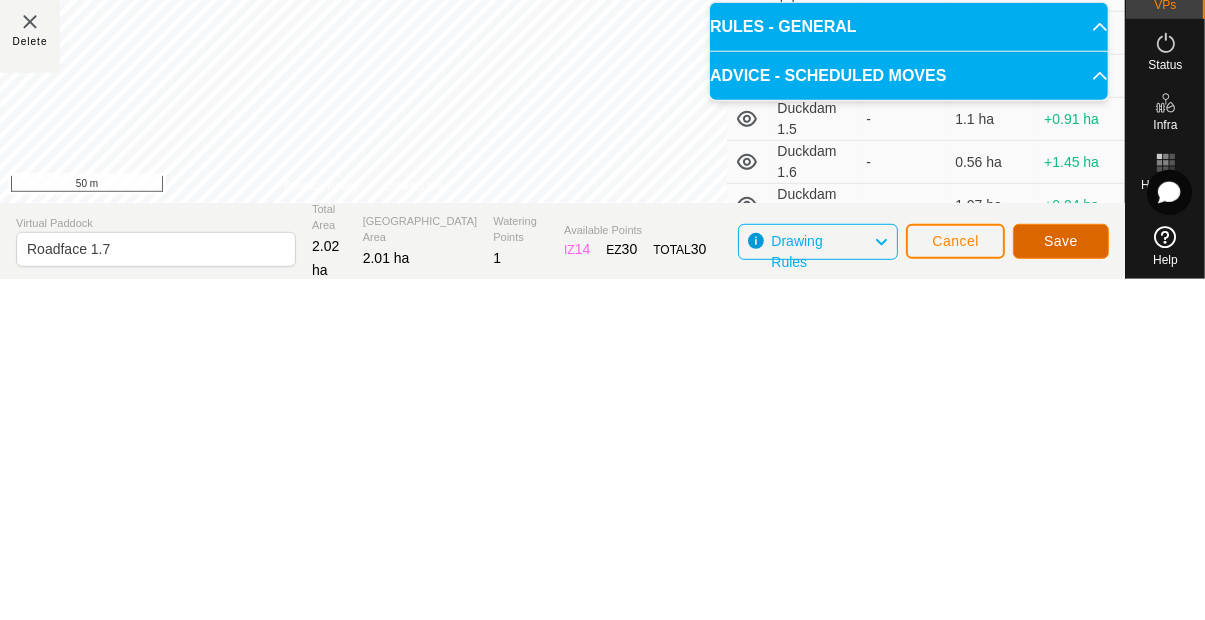 click on "Save" 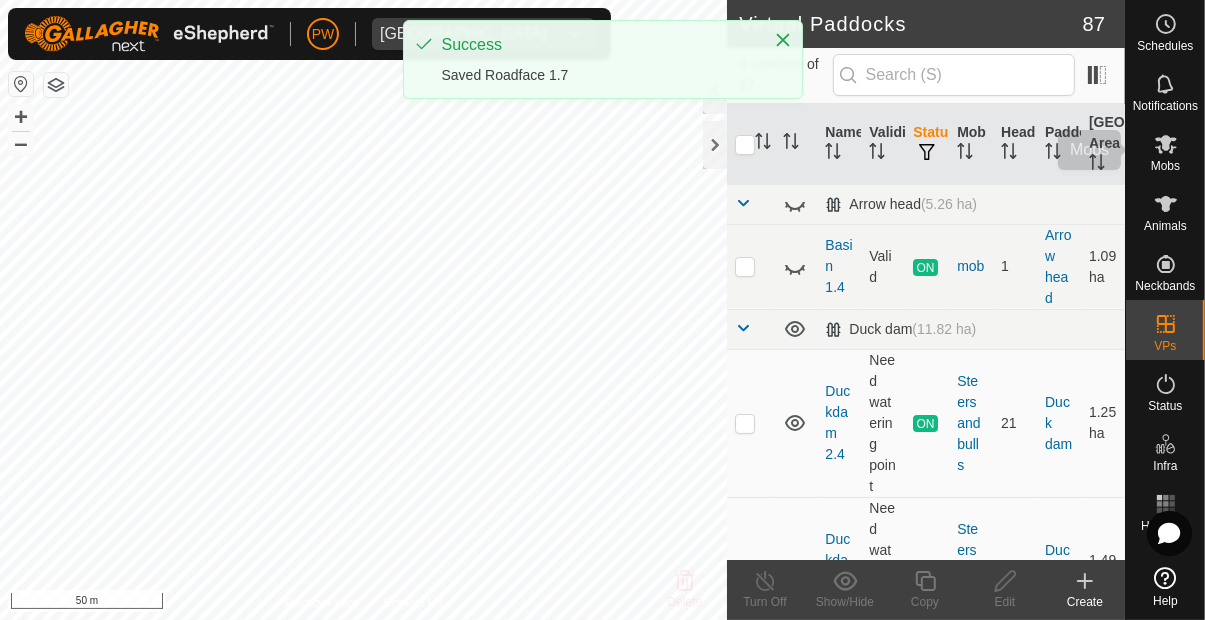 click 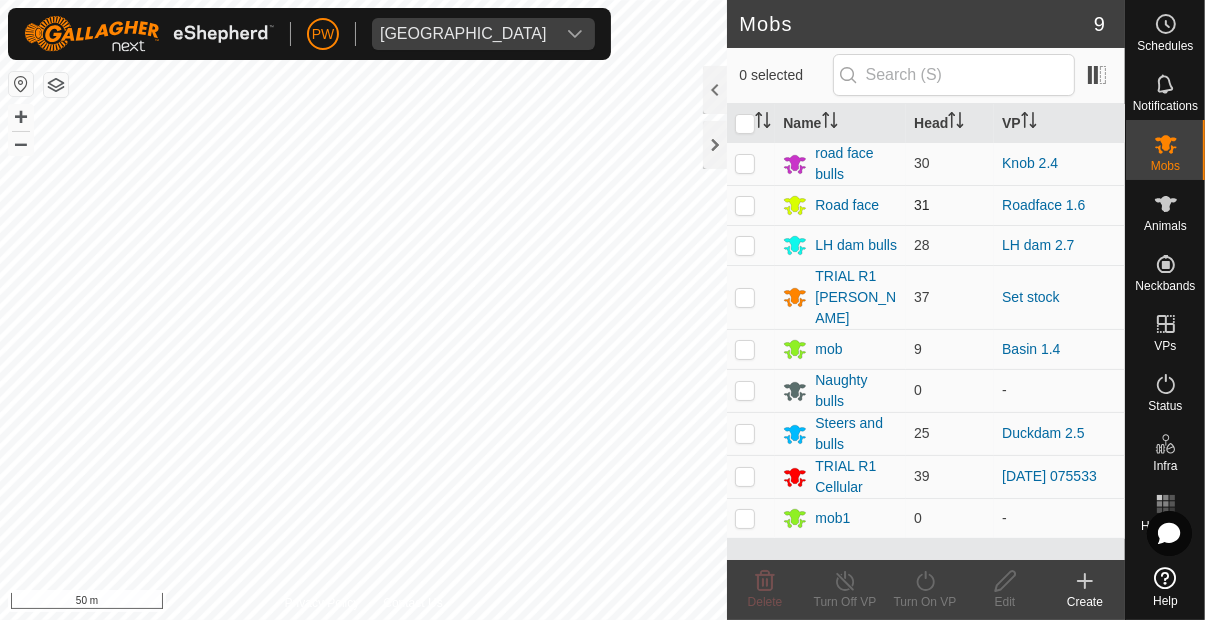 click at bounding box center (745, 205) 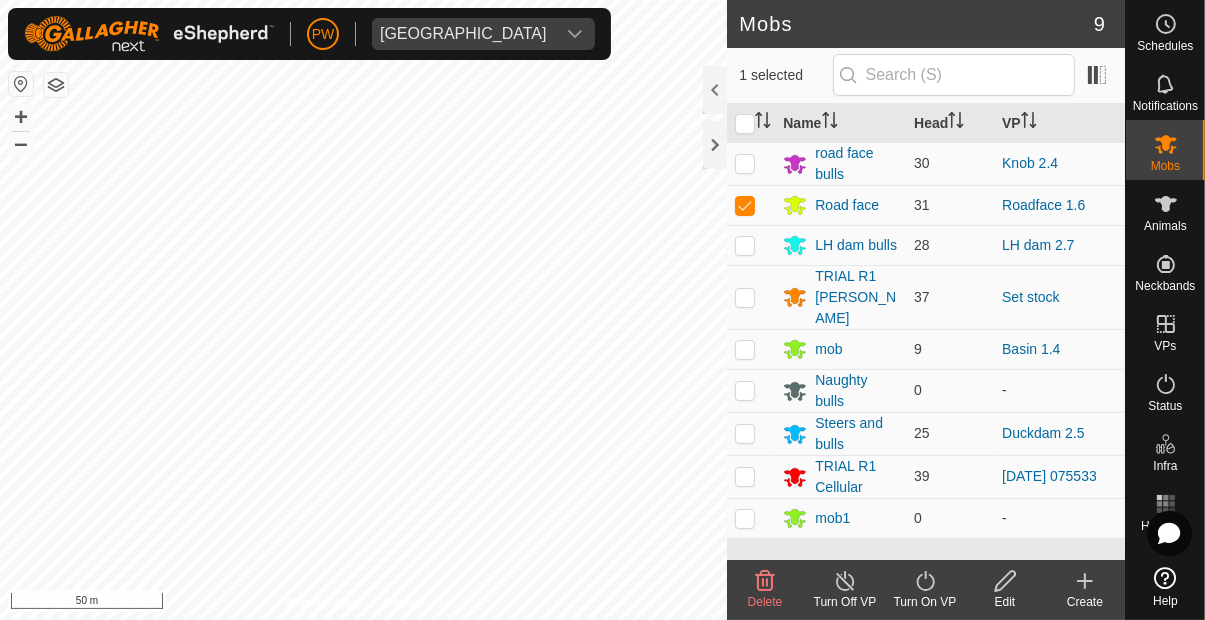 click 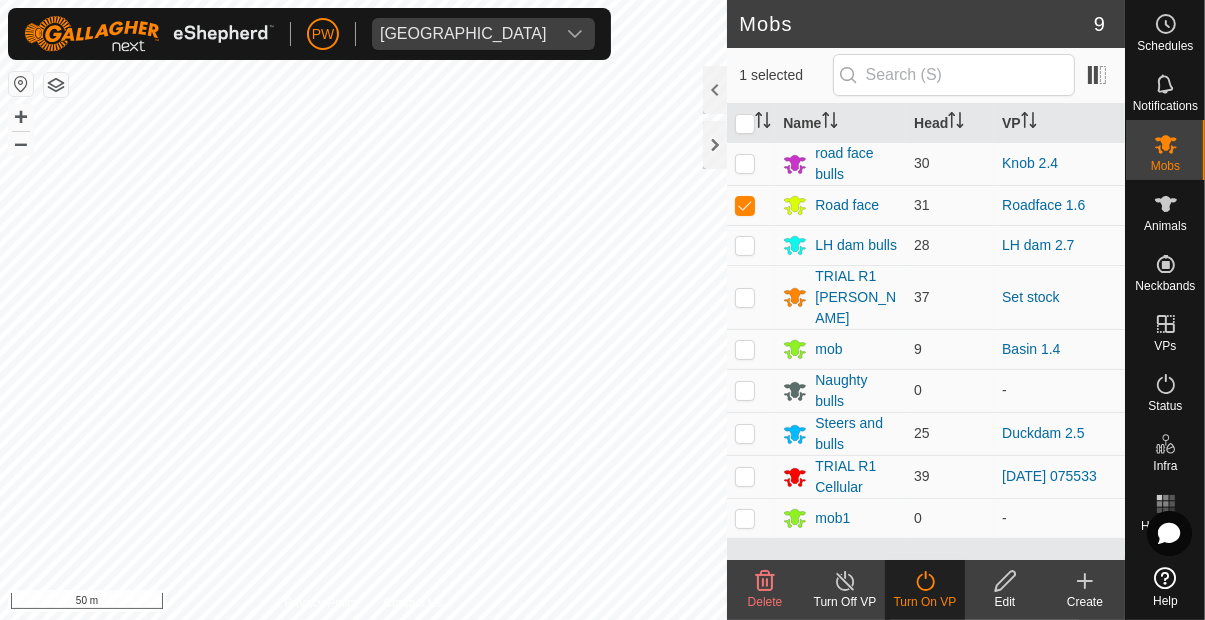 click on "Now" at bounding box center (914, 683) 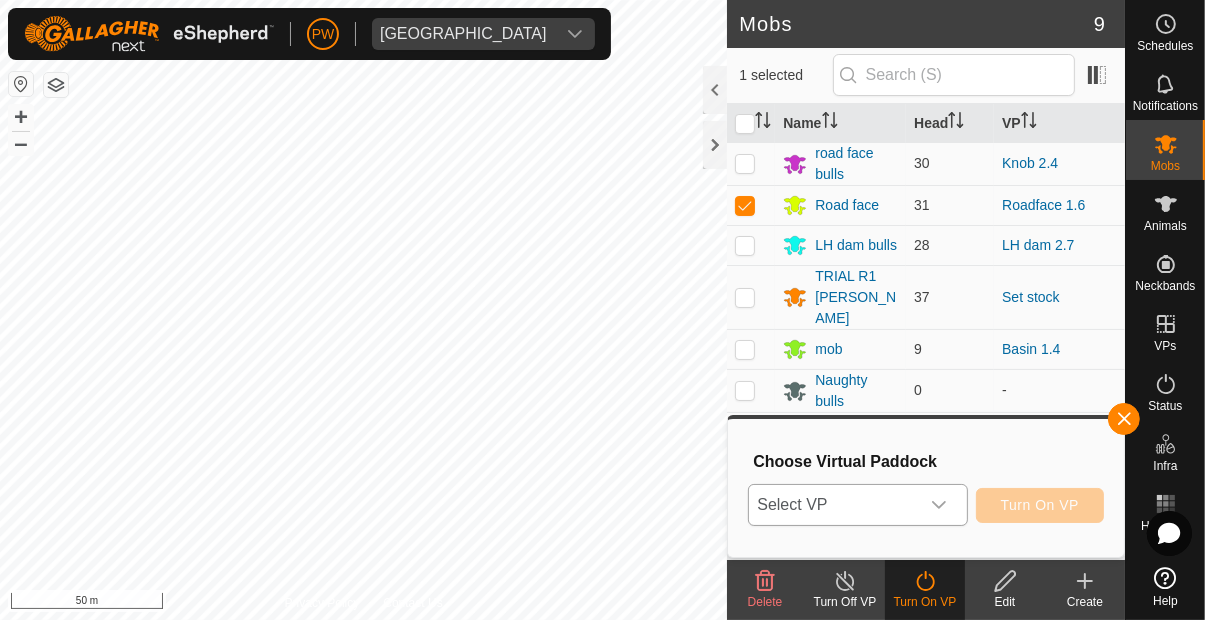 click 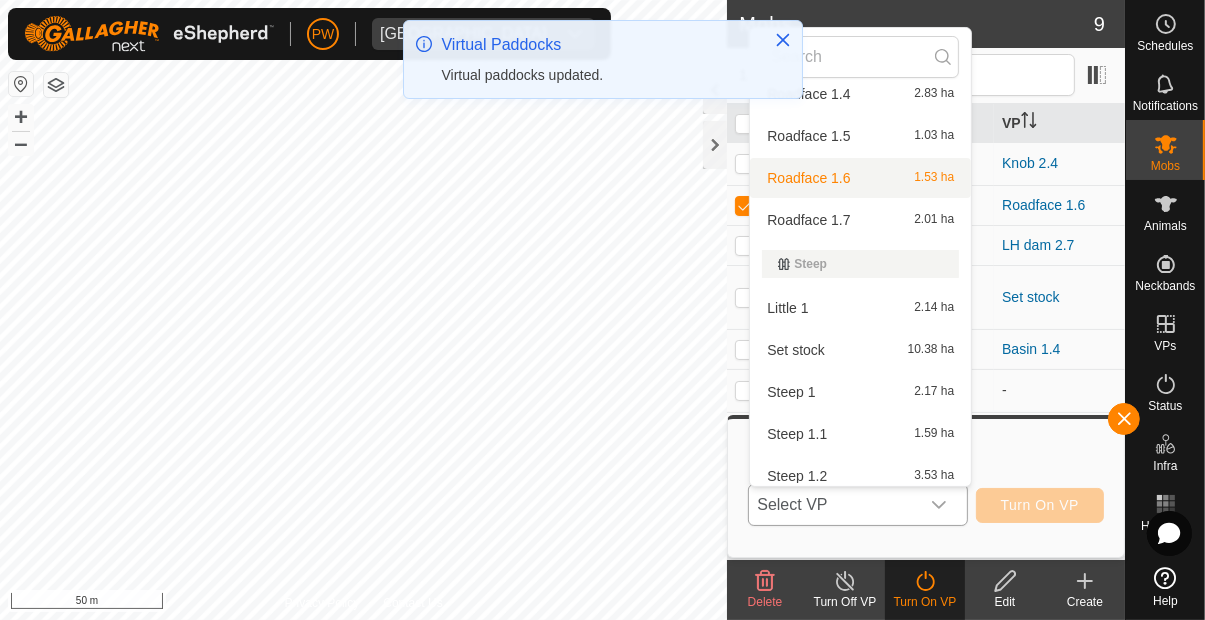 scroll, scrollTop: 3494, scrollLeft: 0, axis: vertical 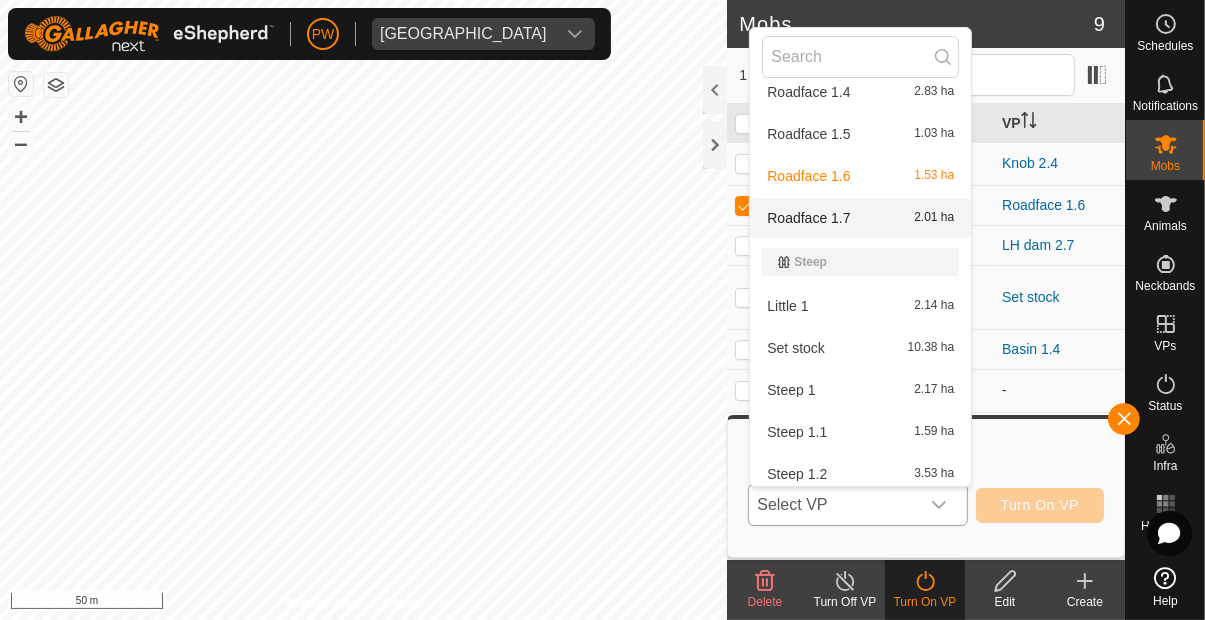 click on "Roadface 1.7  2.01 ha" at bounding box center (860, 218) 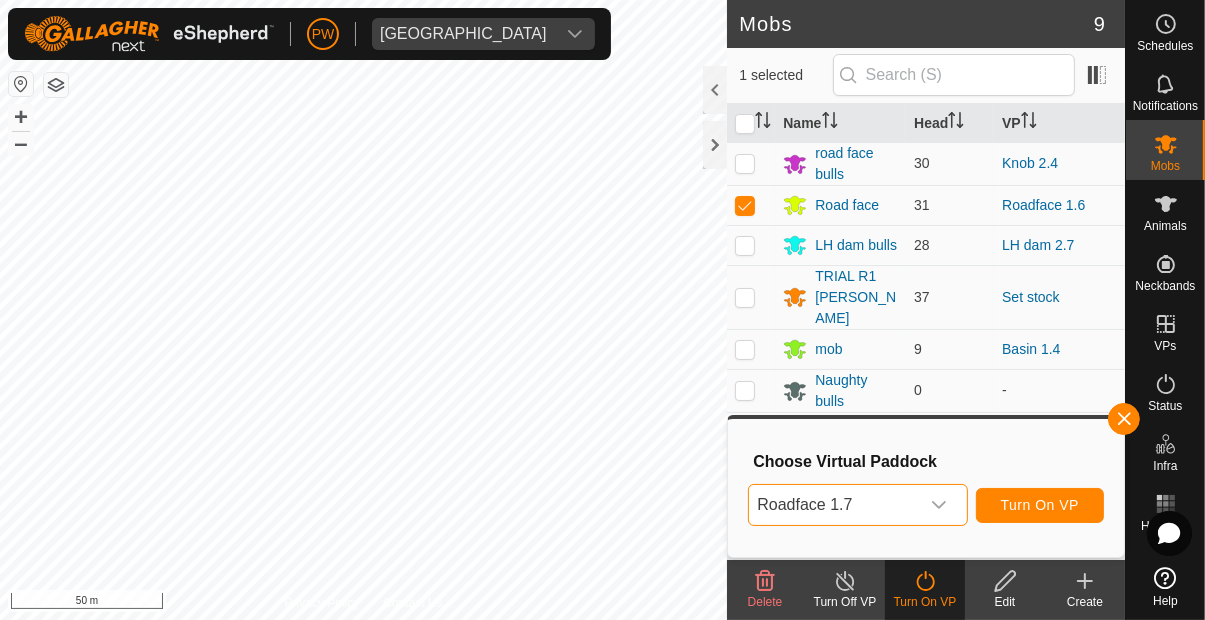 click on "Turn On VP" at bounding box center (1040, 505) 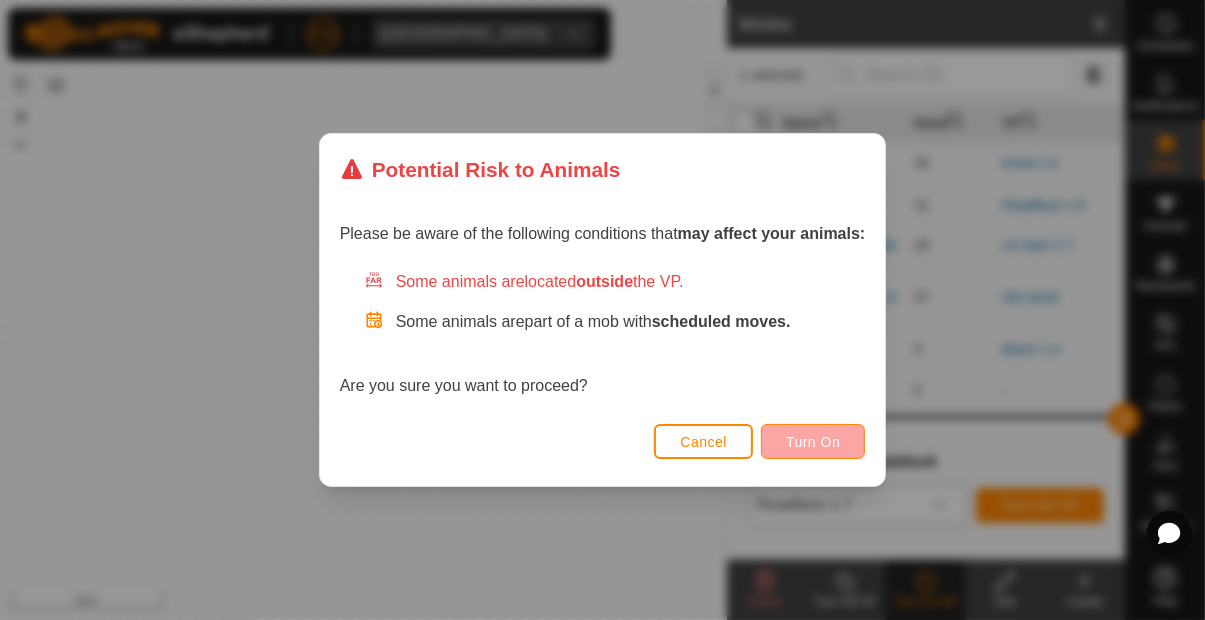 click on "Turn On" at bounding box center (813, 442) 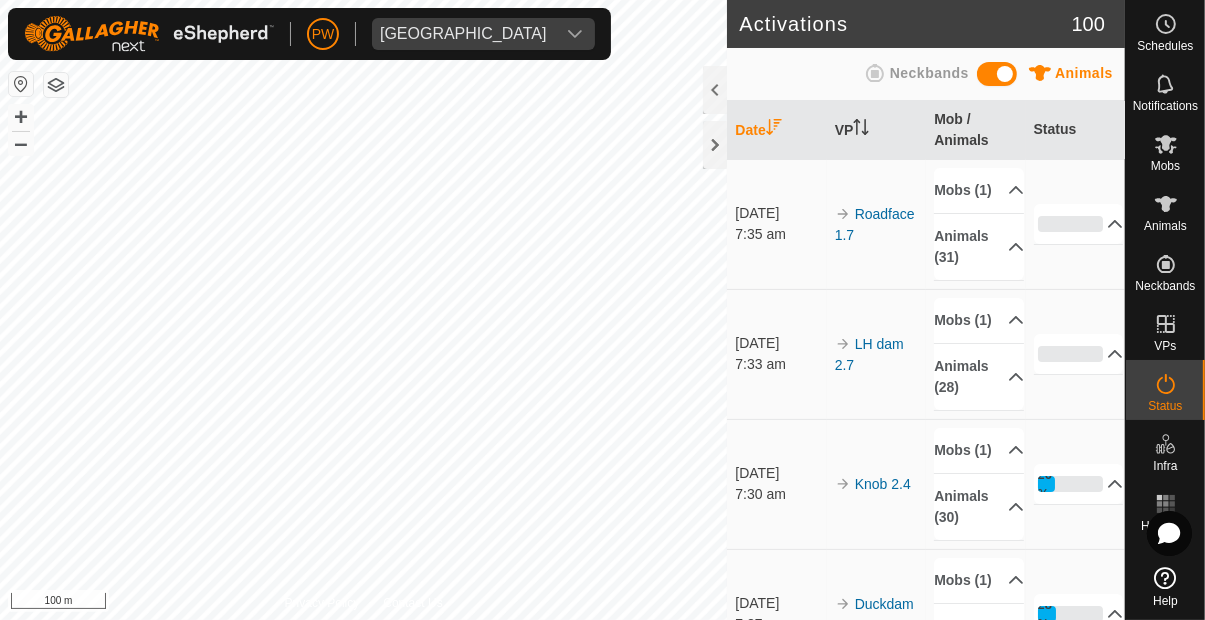 click 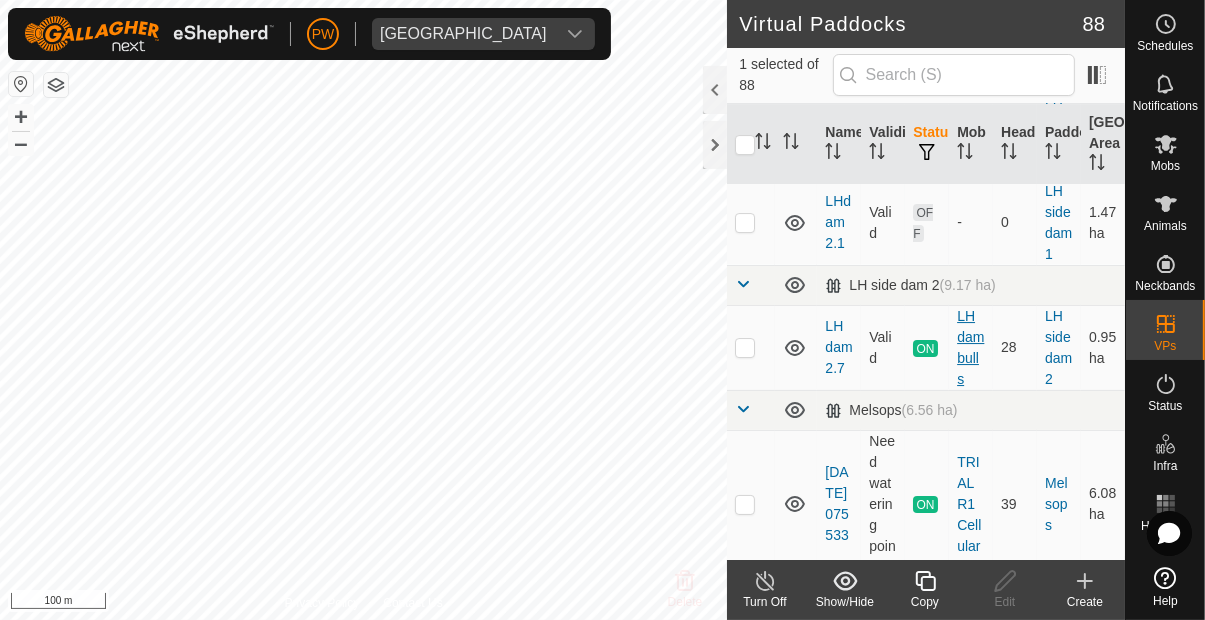 scroll, scrollTop: 6182, scrollLeft: 0, axis: vertical 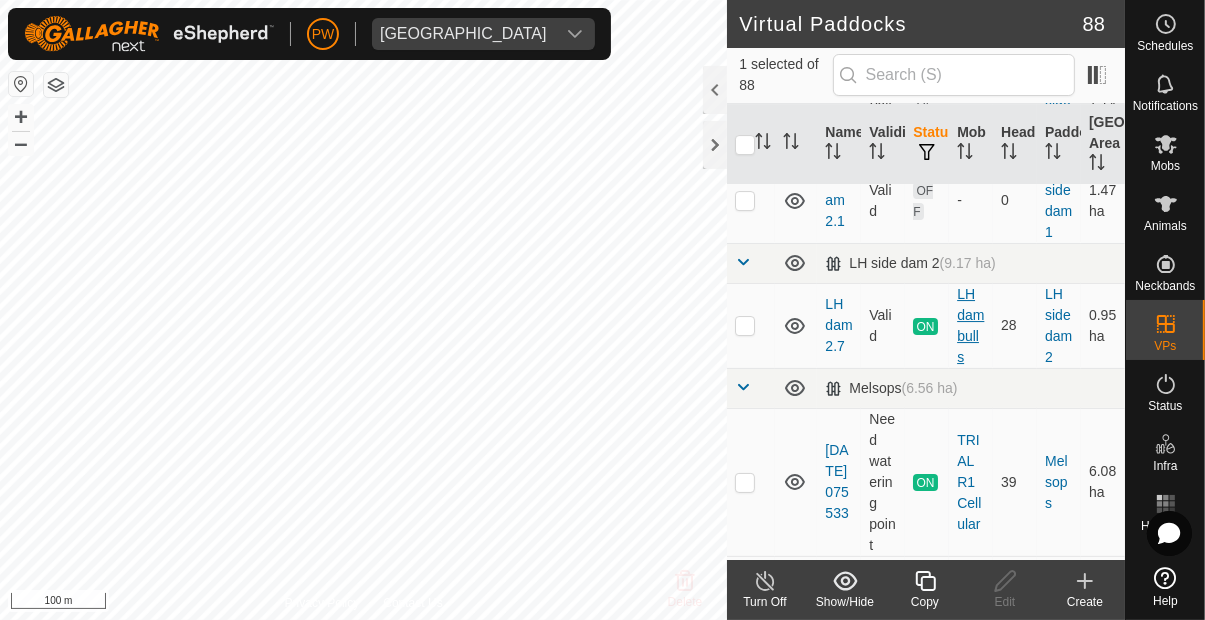click on "LH dam bulls" at bounding box center (971, 326) 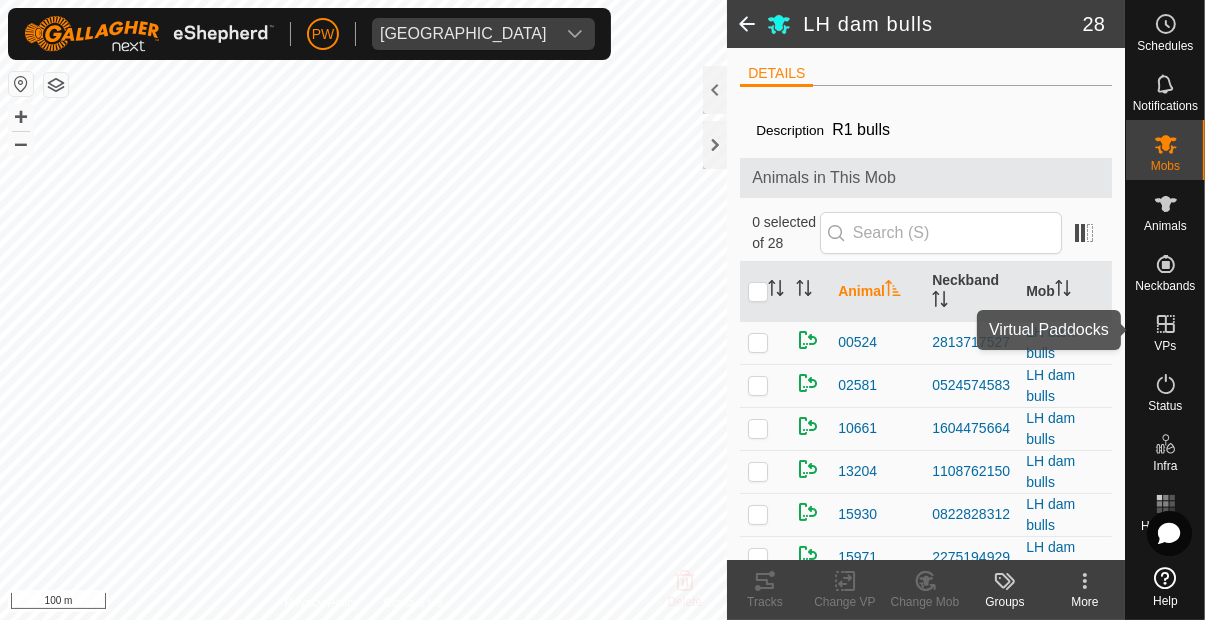 click at bounding box center [1166, 324] 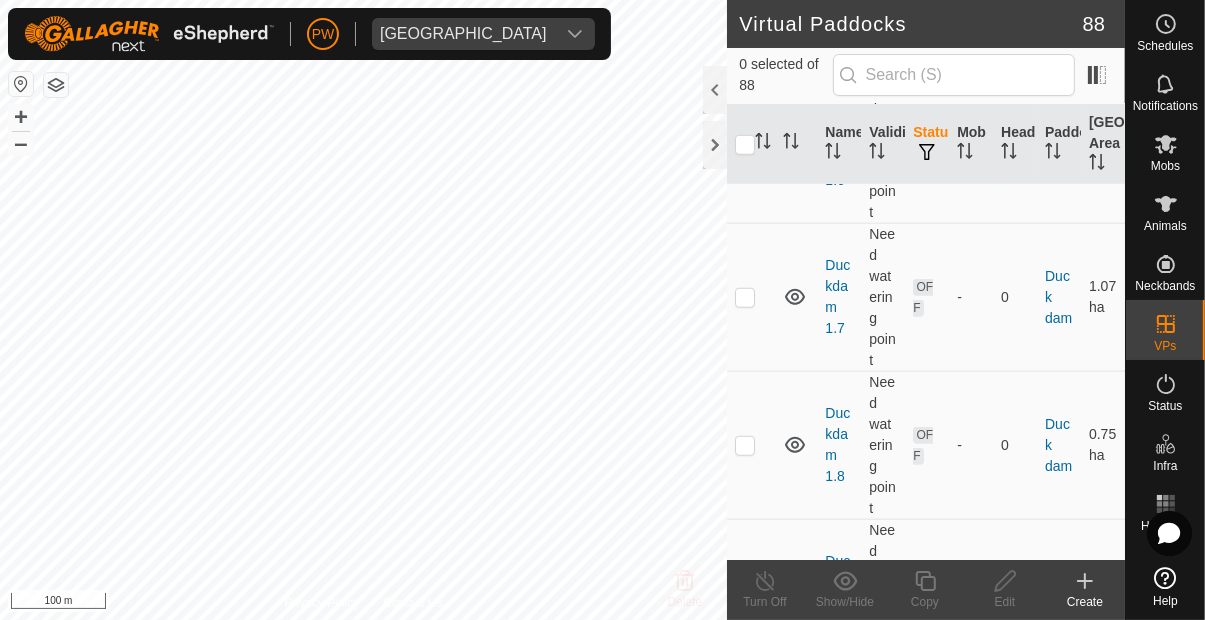 click 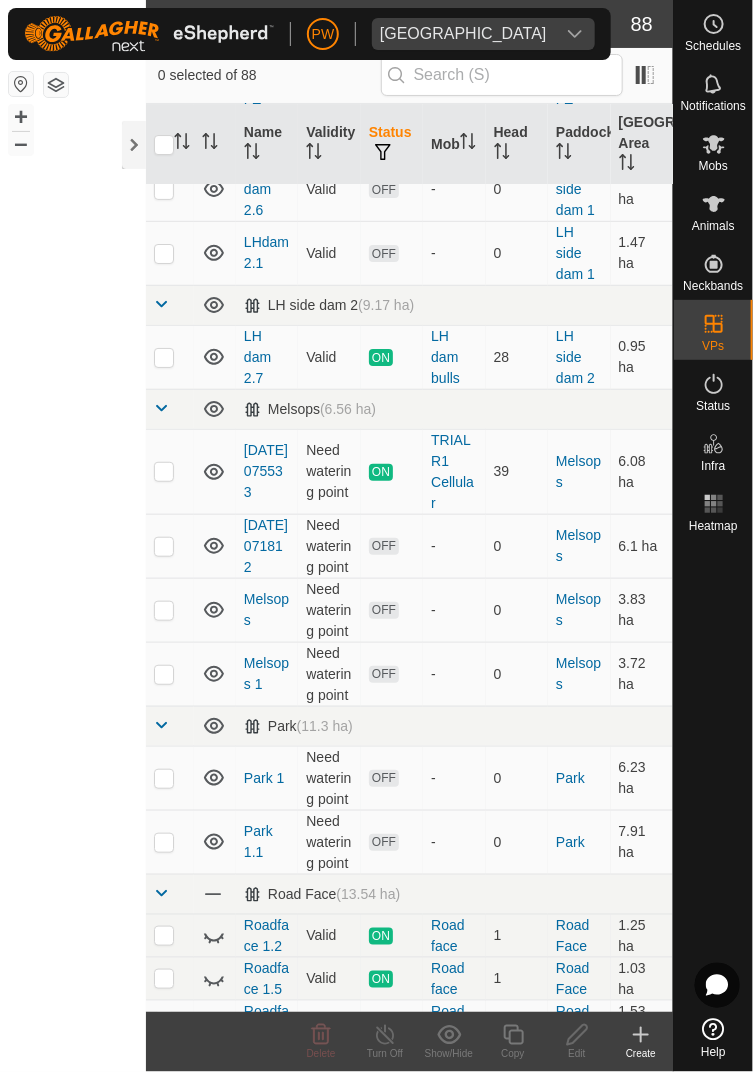 scroll, scrollTop: 4217, scrollLeft: 0, axis: vertical 